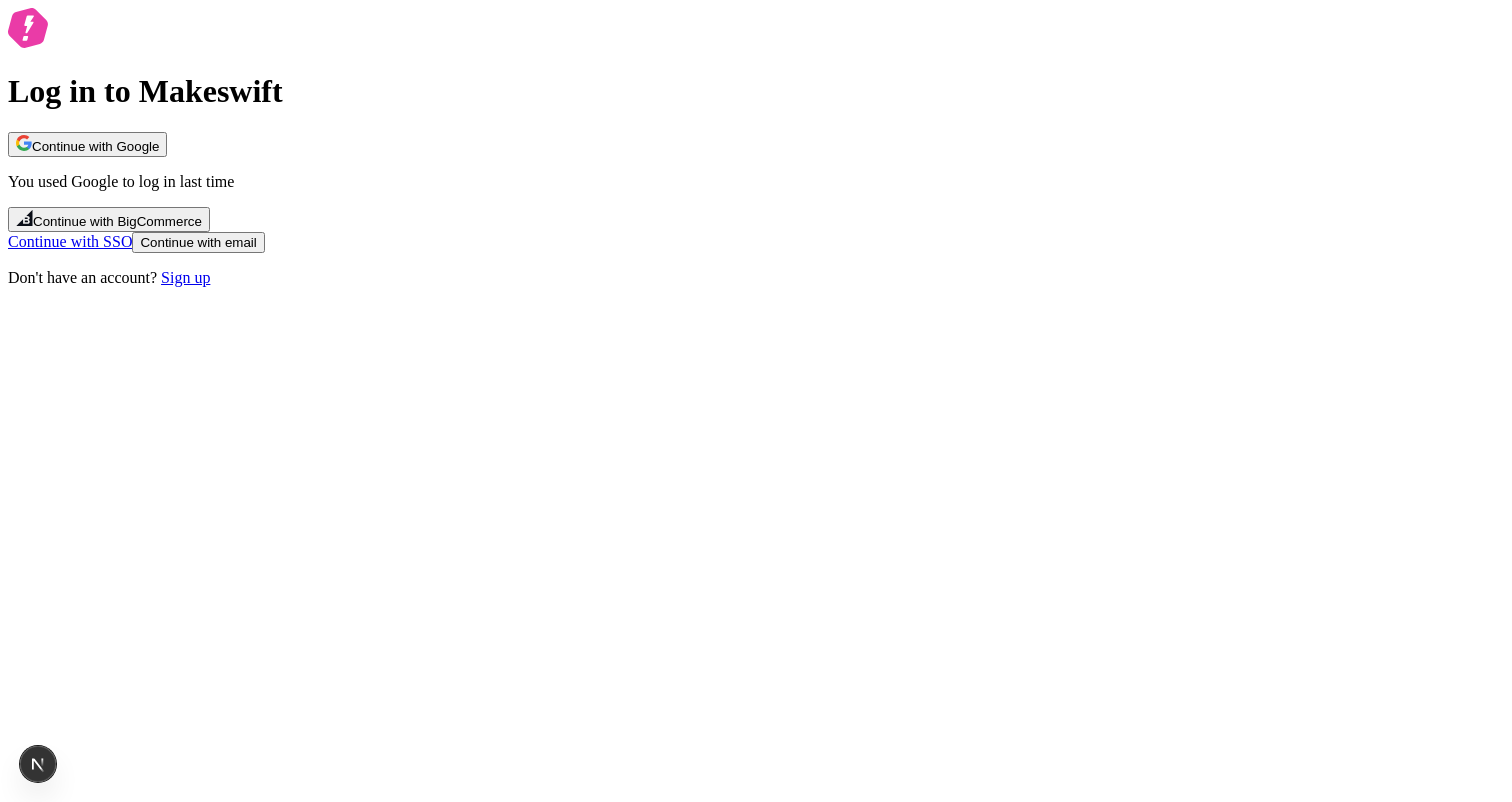 scroll, scrollTop: 0, scrollLeft: 0, axis: both 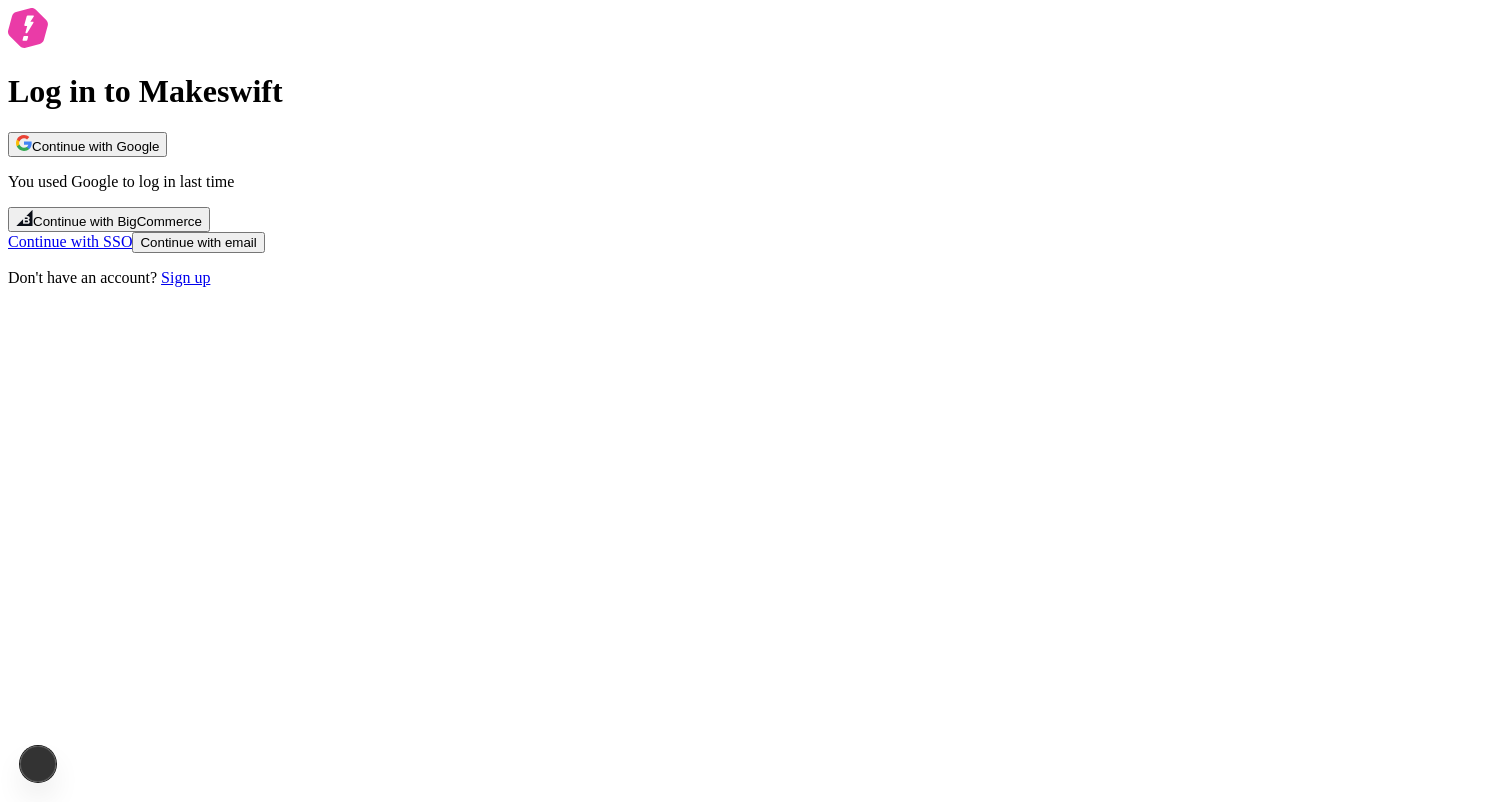 click on "Continue with Google" at bounding box center (87, 144) 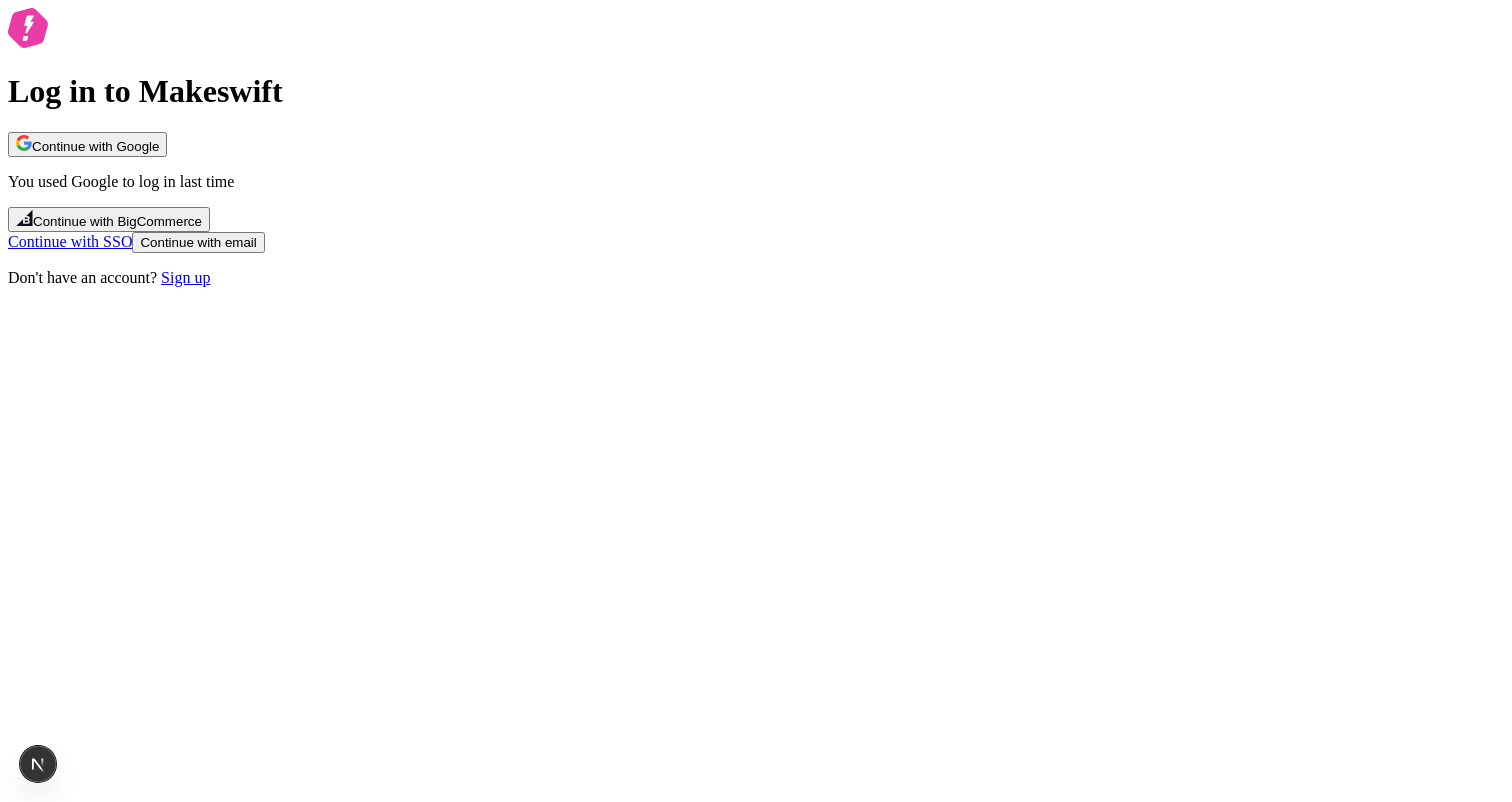 click on "Log in to Makeswift Continue with Google You used Google to log in last time Continue with BigCommerce Continue with SSO Continue with email Don't have an account?   Sign up" at bounding box center [756, 147] 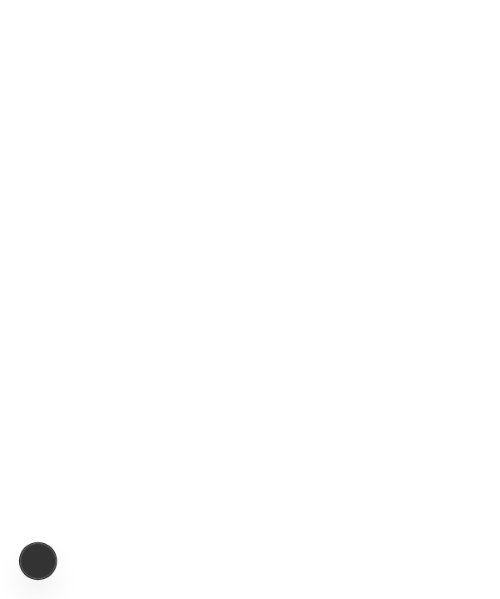 scroll, scrollTop: 0, scrollLeft: 0, axis: both 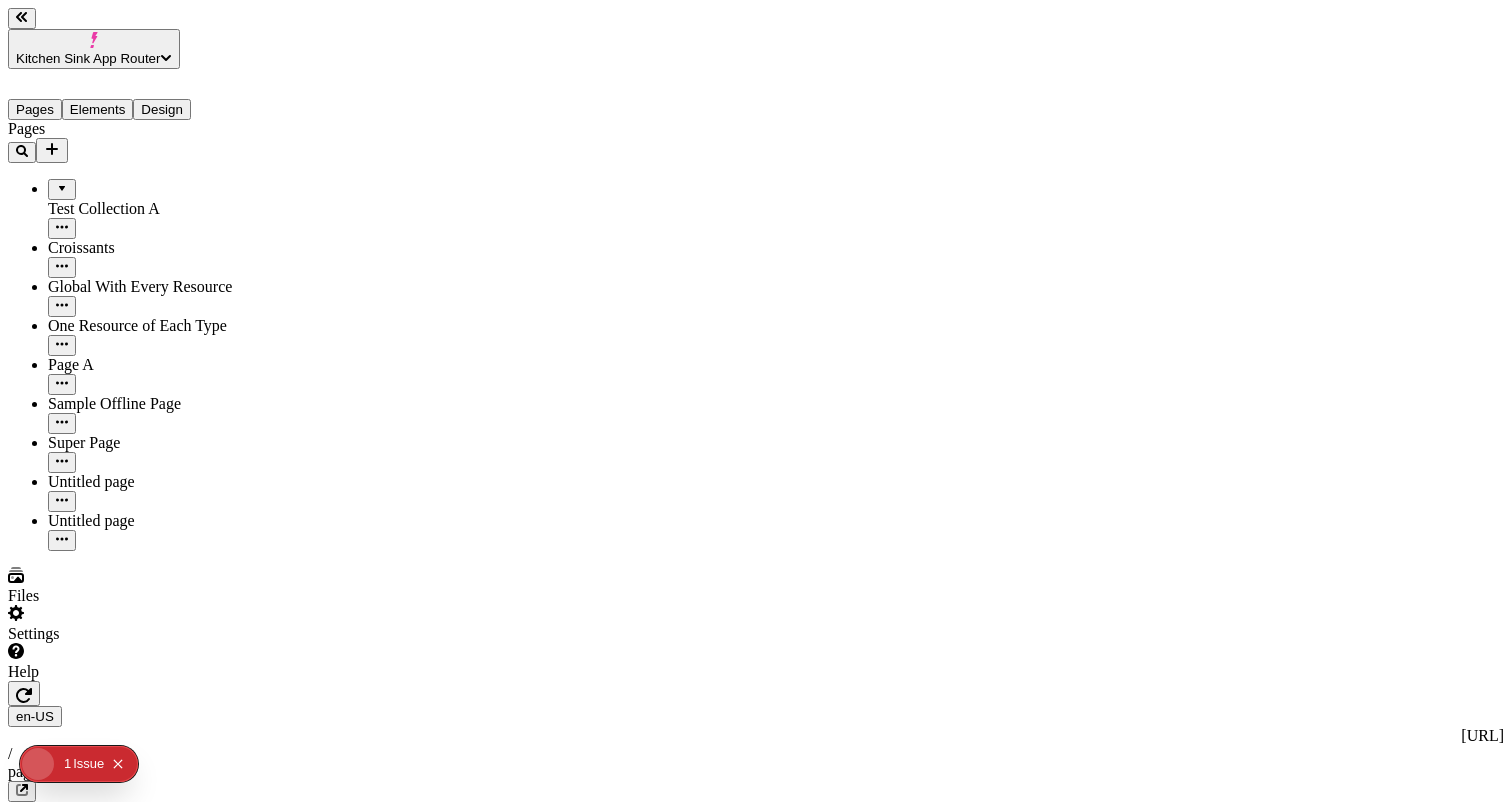 type on "/page-3" 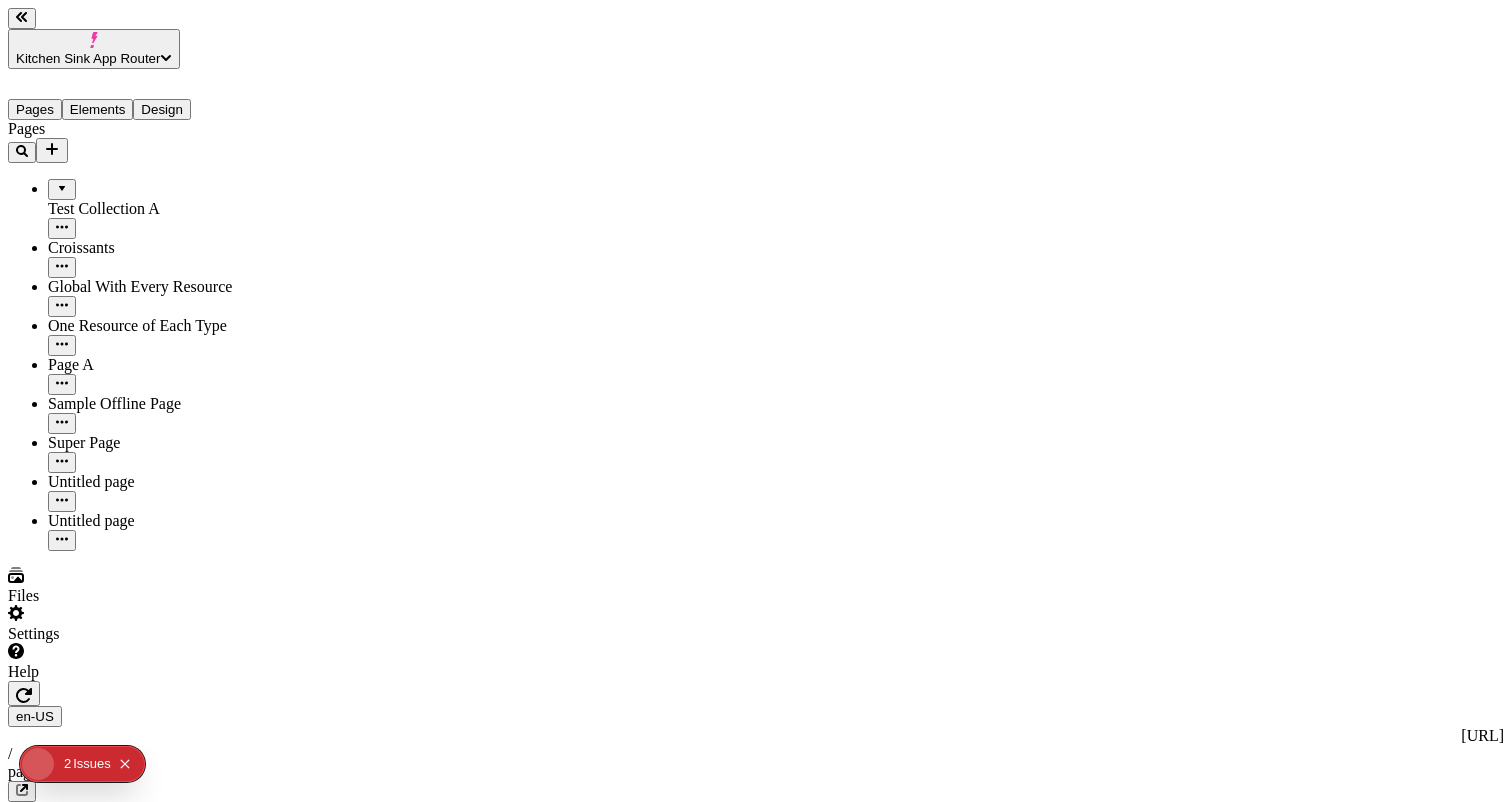 scroll, scrollTop: 0, scrollLeft: 0, axis: both 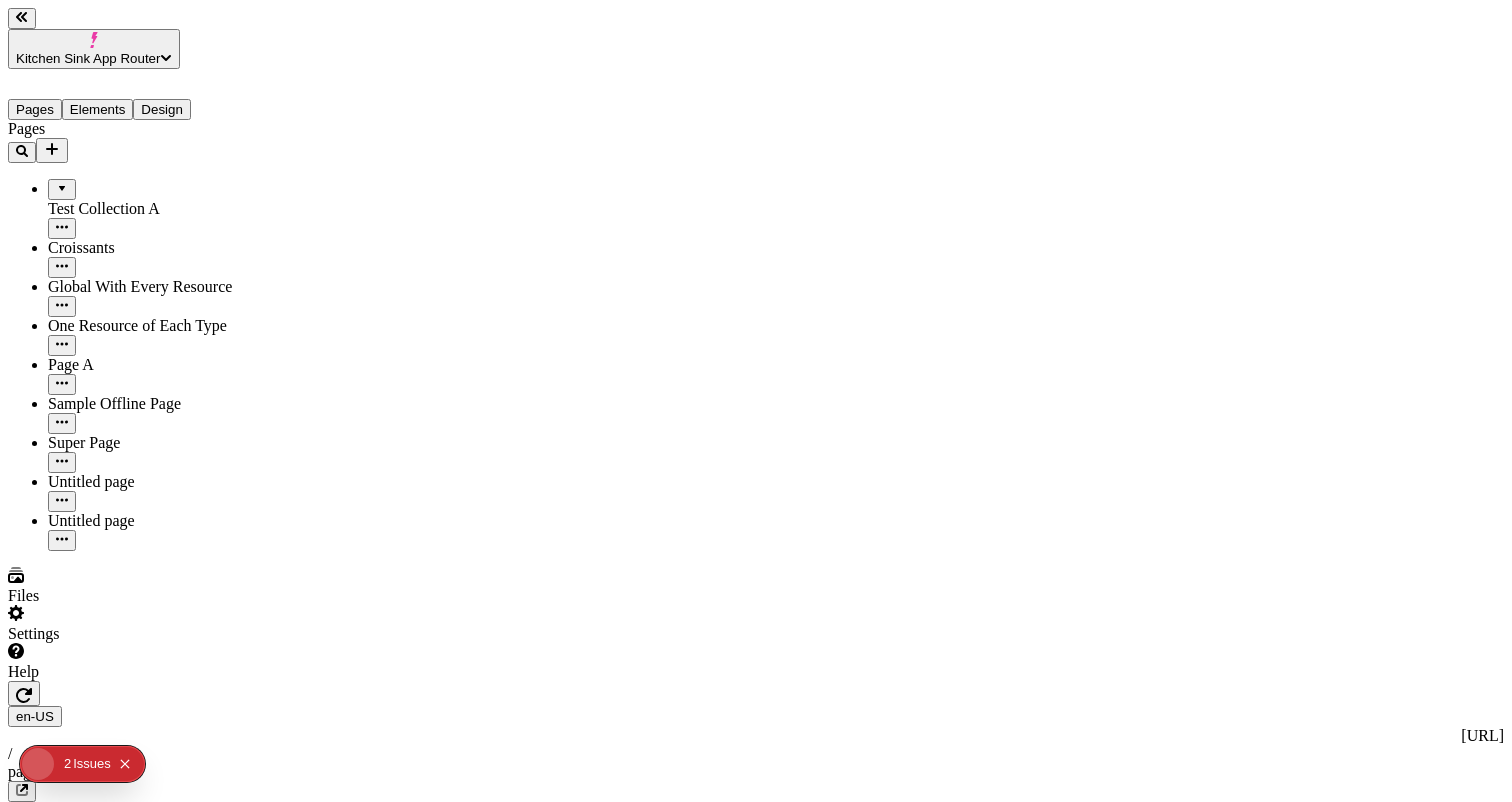 click on "Issue s" 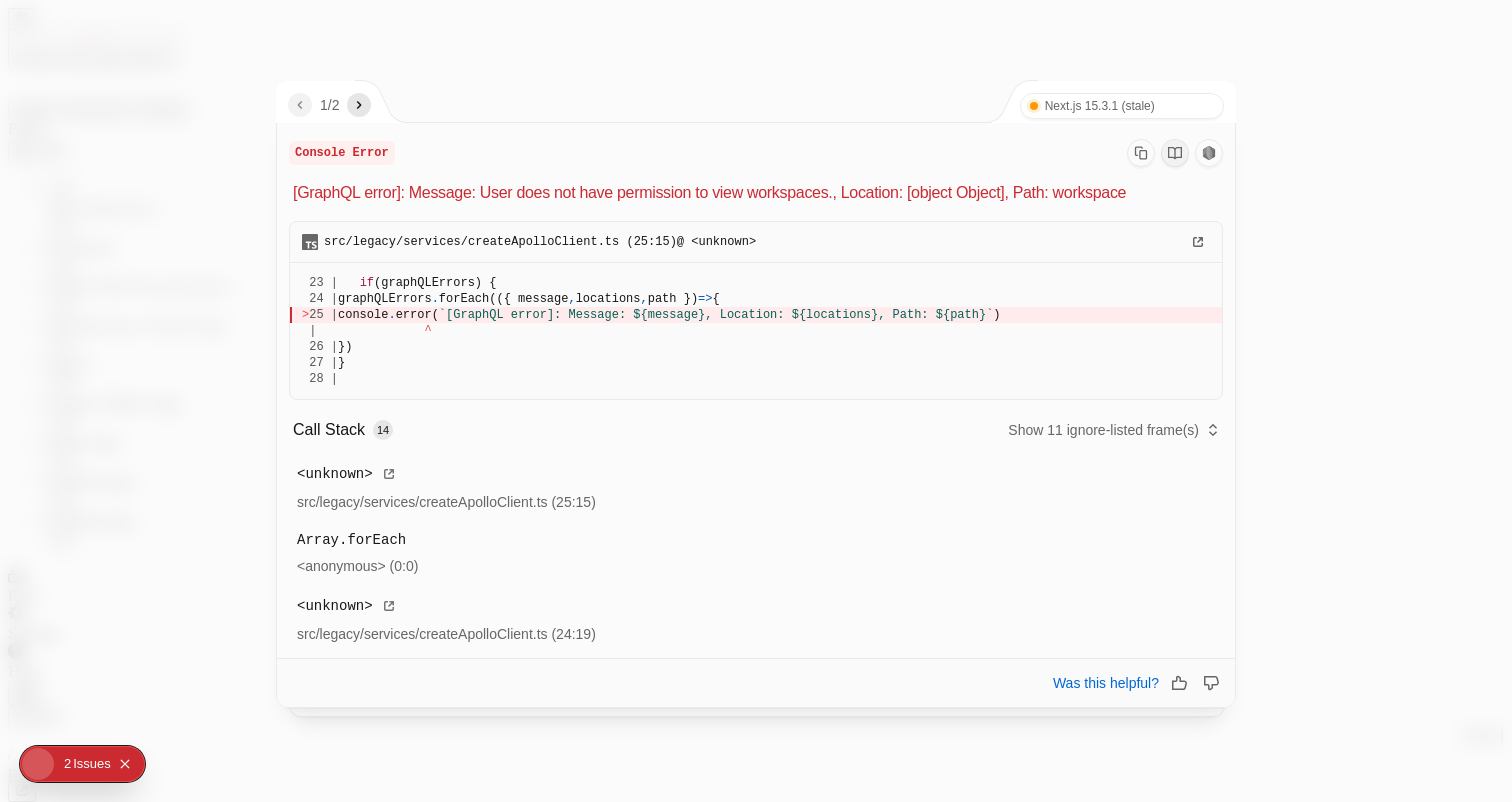 click 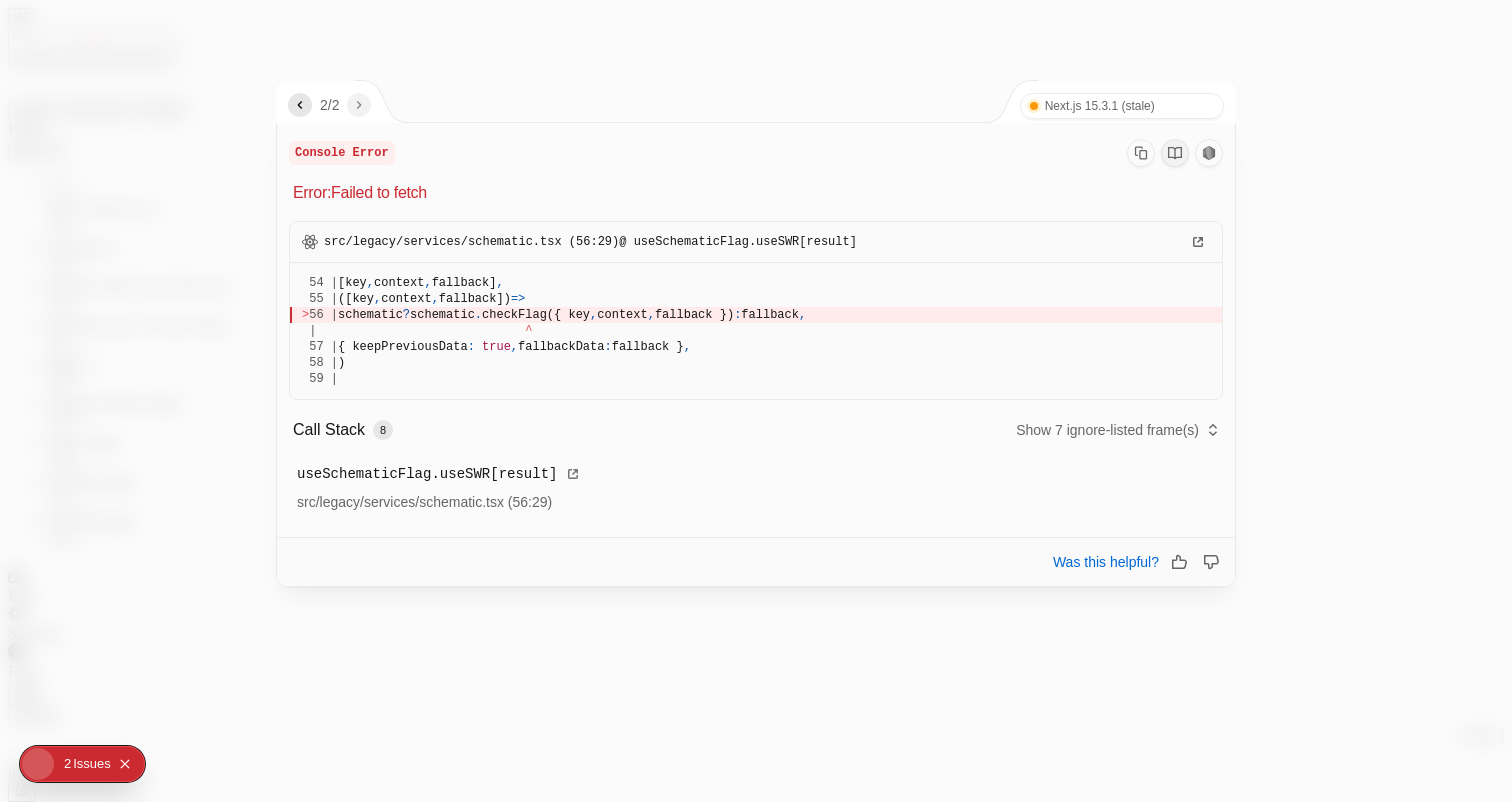 click on "2 / 2" 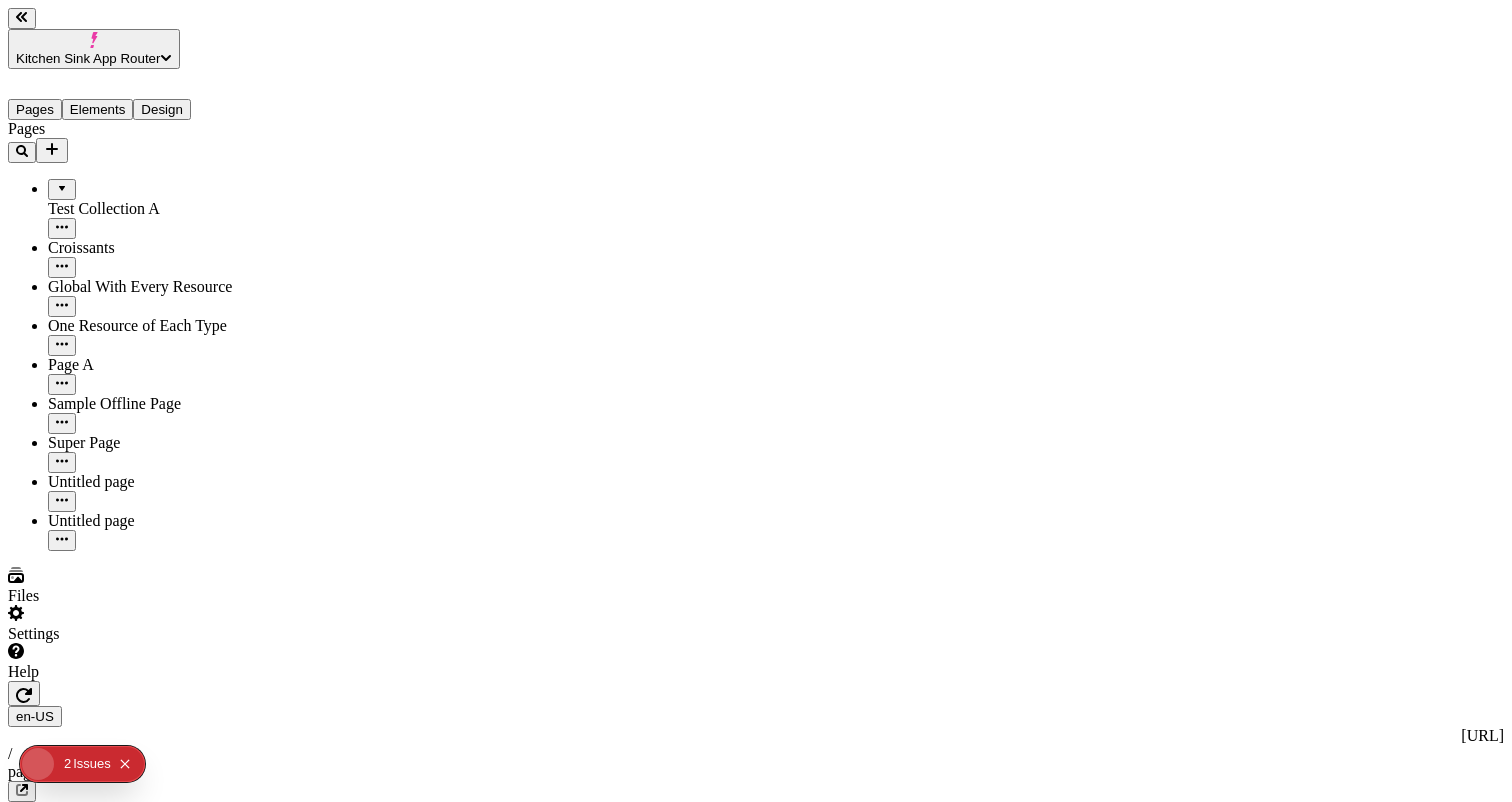 type 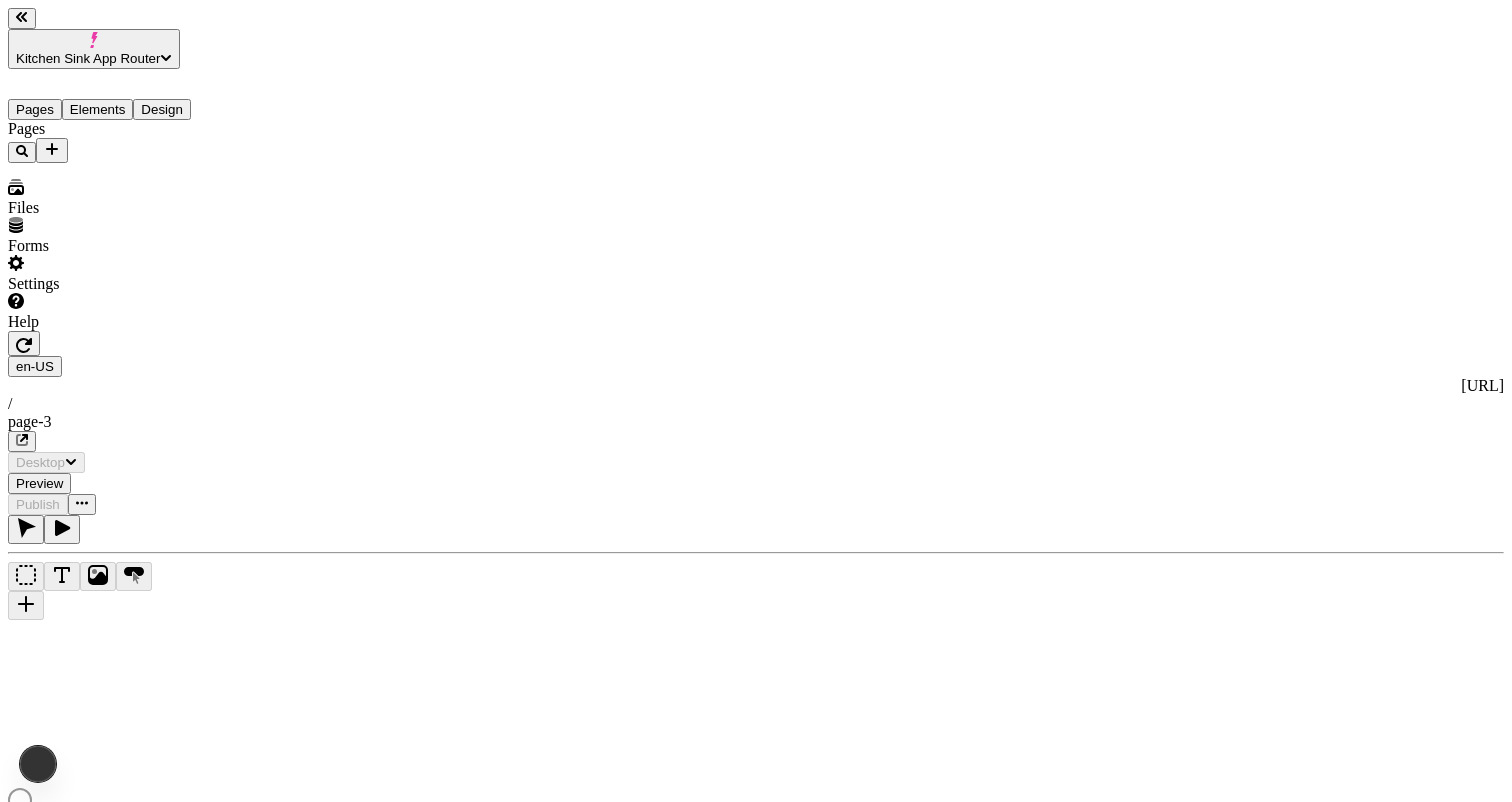 scroll, scrollTop: 0, scrollLeft: 0, axis: both 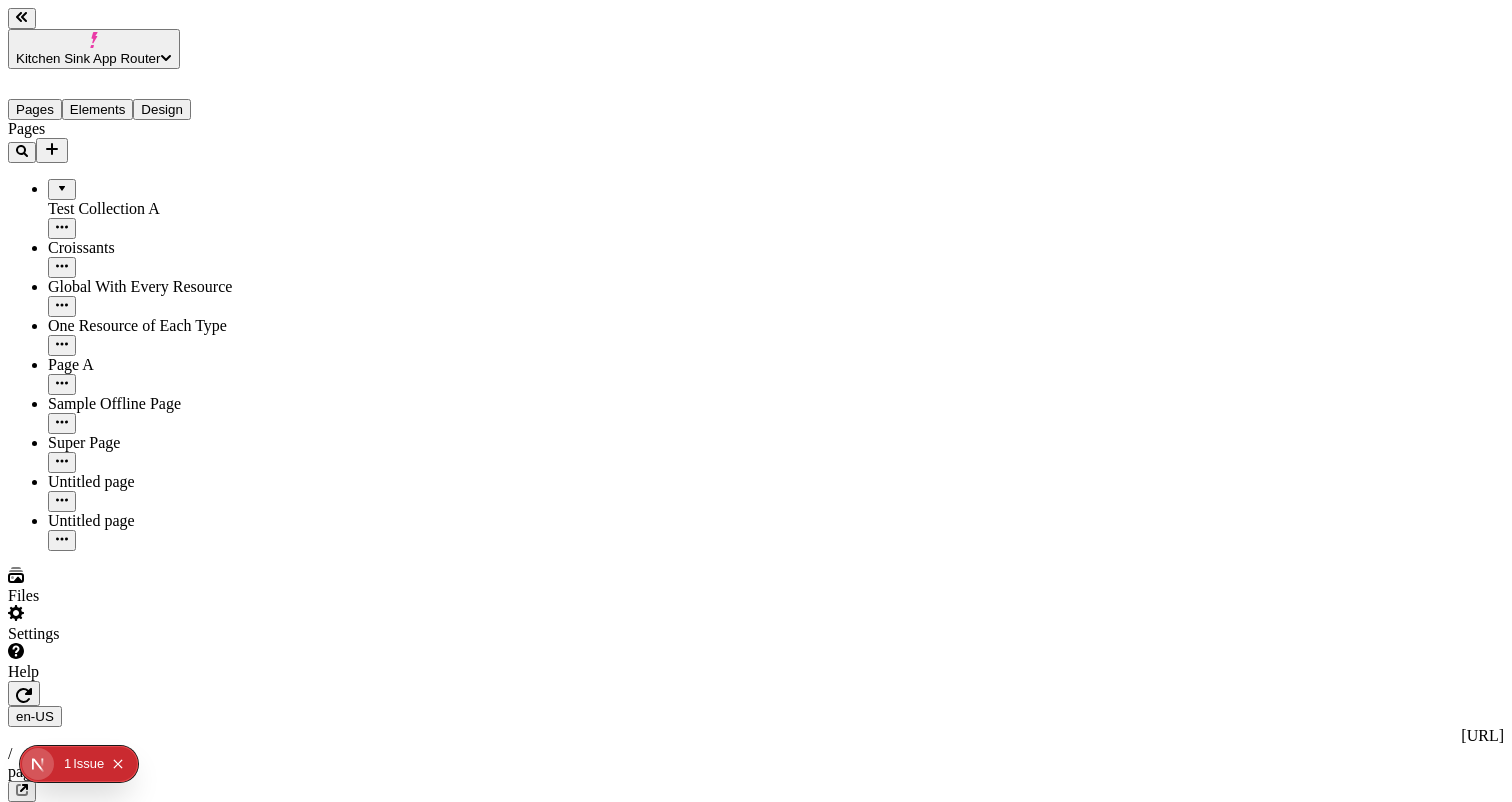 click 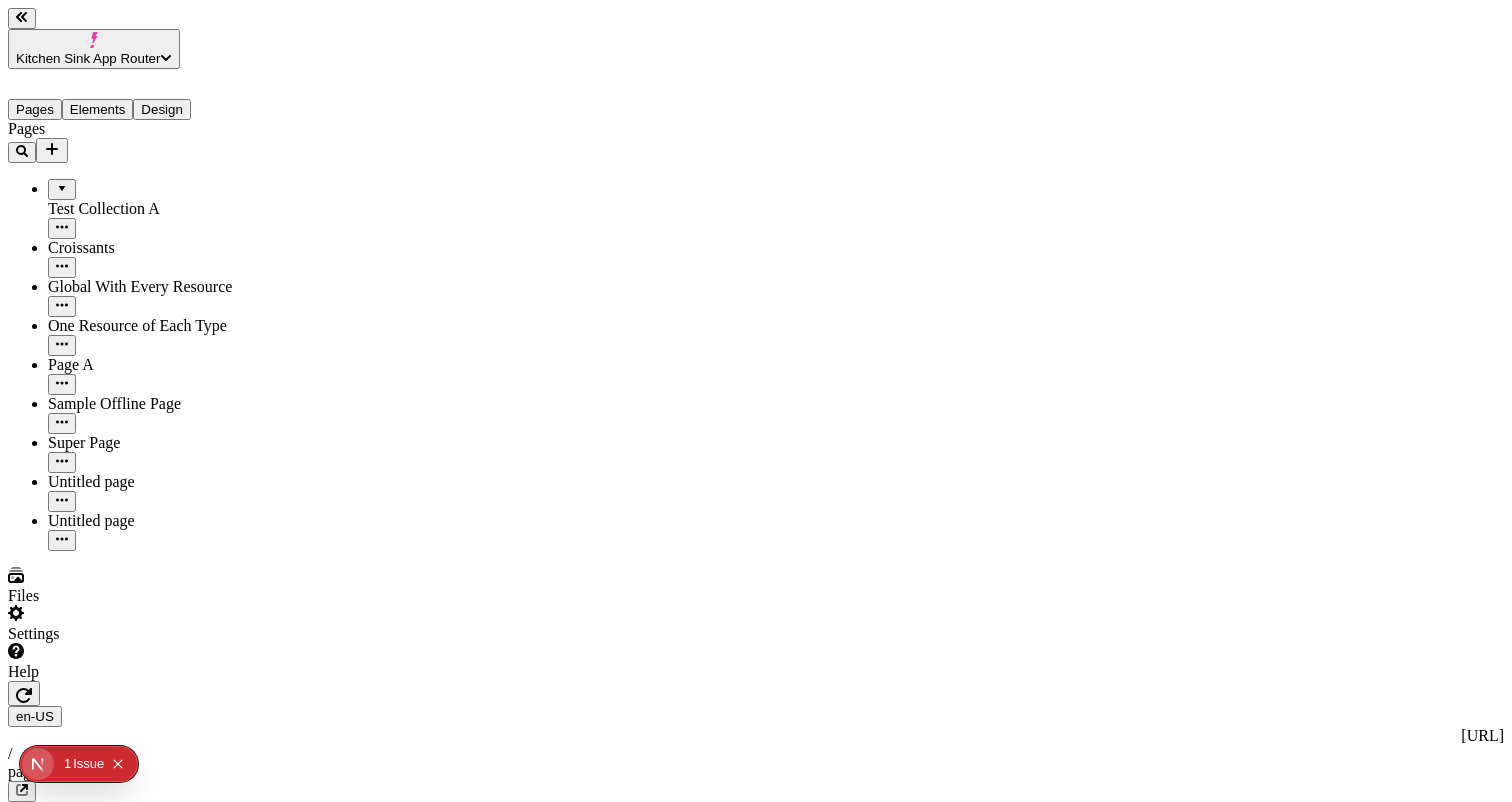 click on "J" at bounding box center [756, 926] 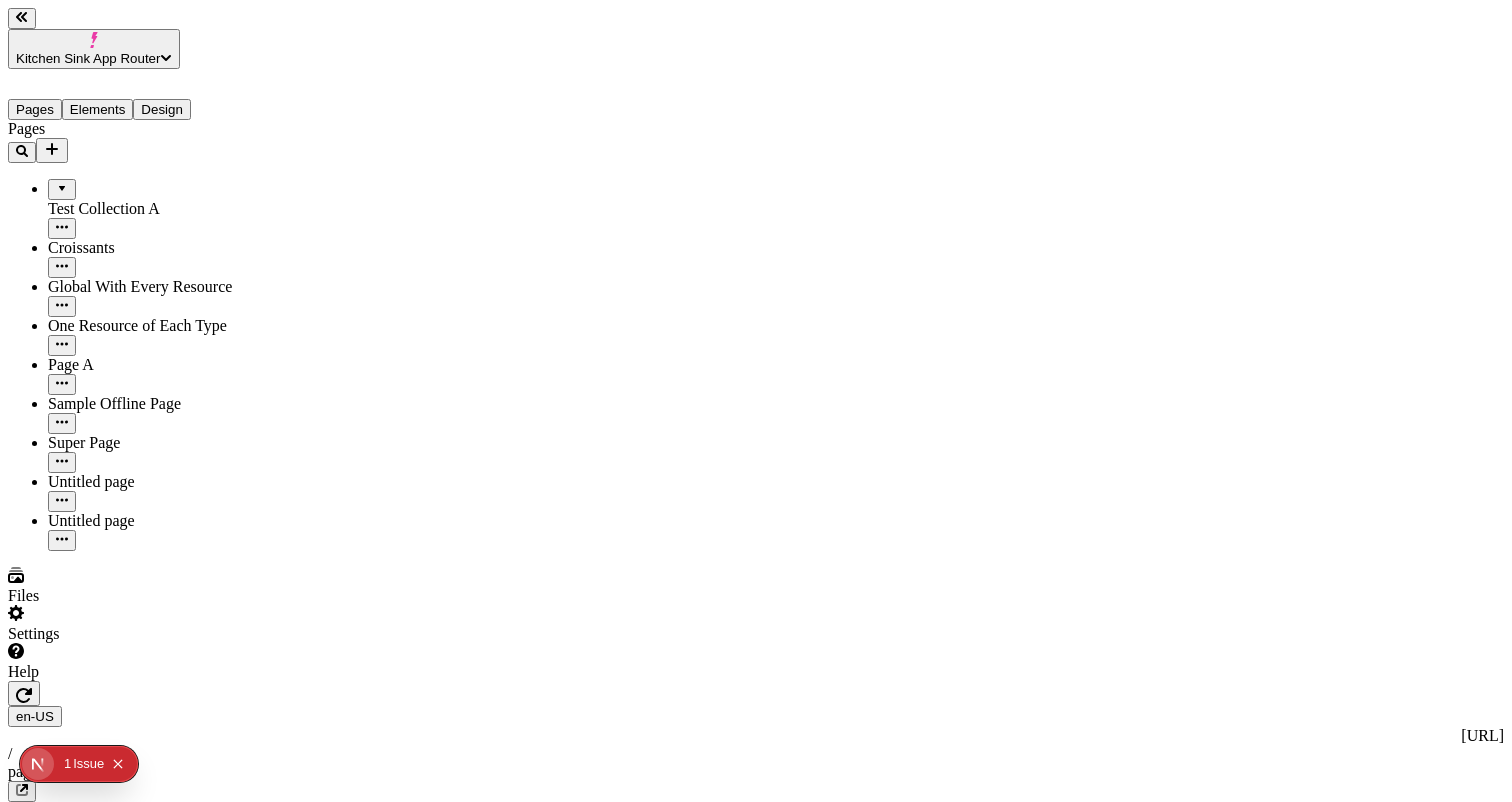 scroll, scrollTop: 0, scrollLeft: 0, axis: both 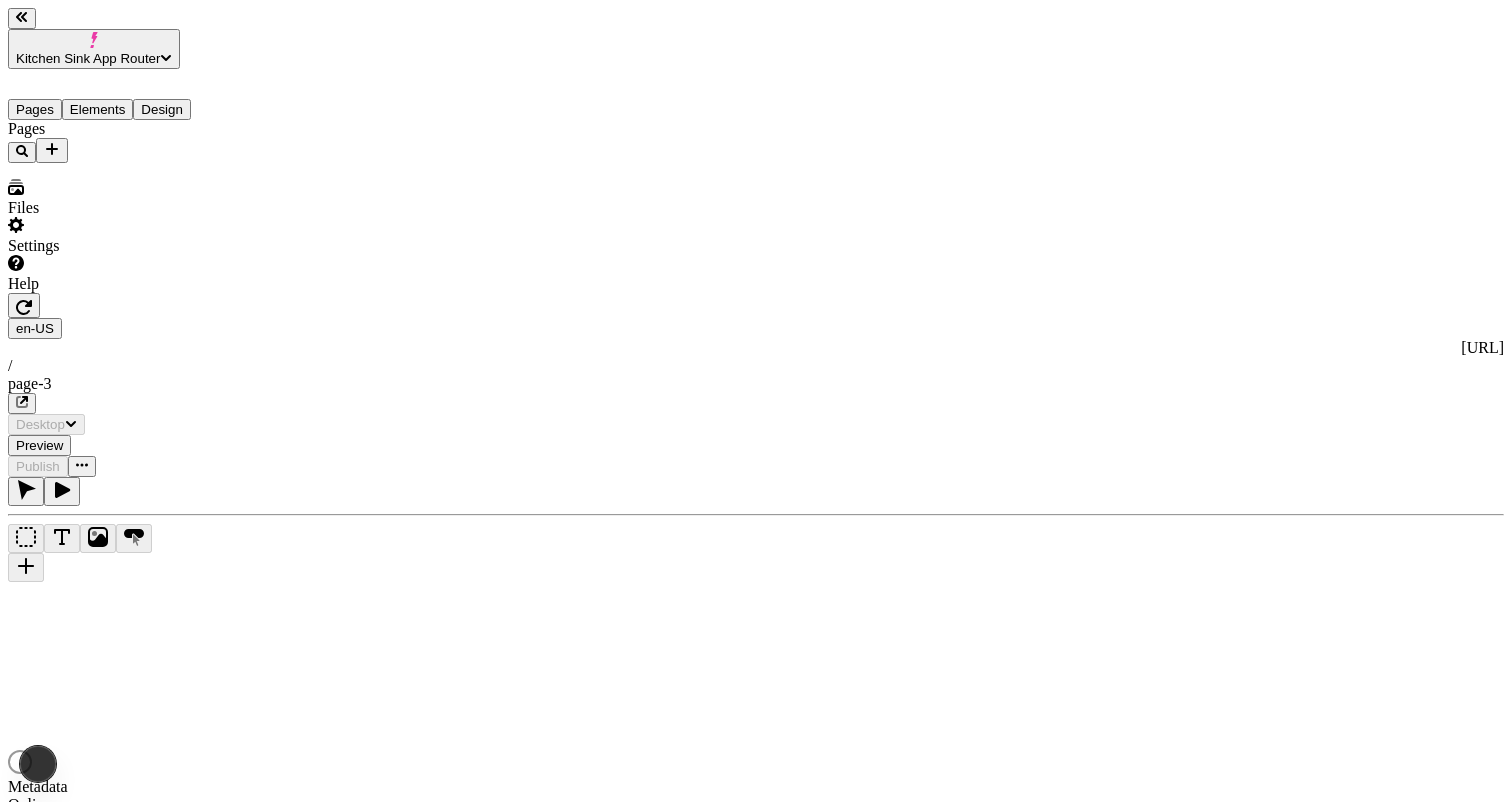 type on "/page-3" 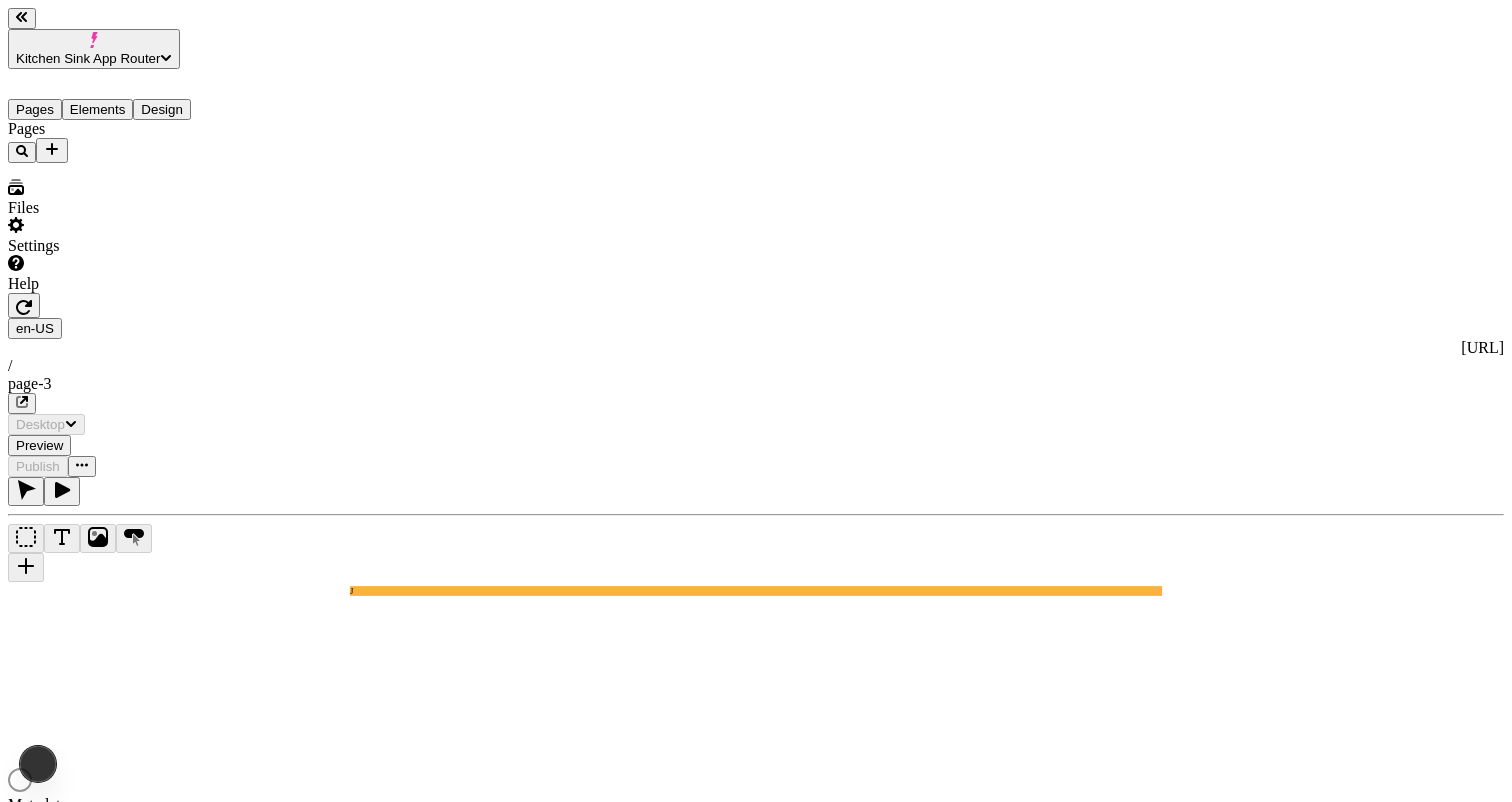 scroll, scrollTop: 0, scrollLeft: 0, axis: both 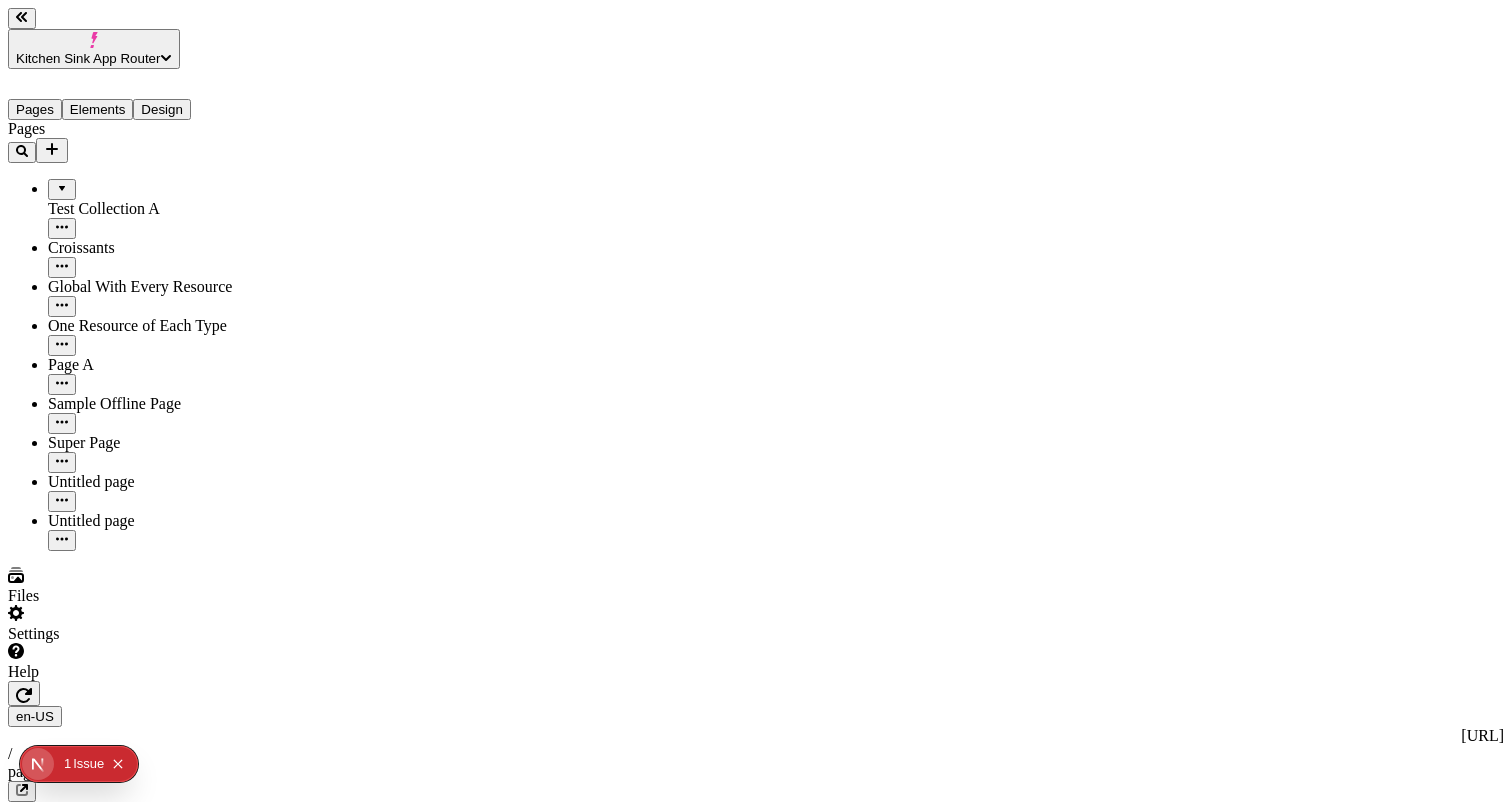 click 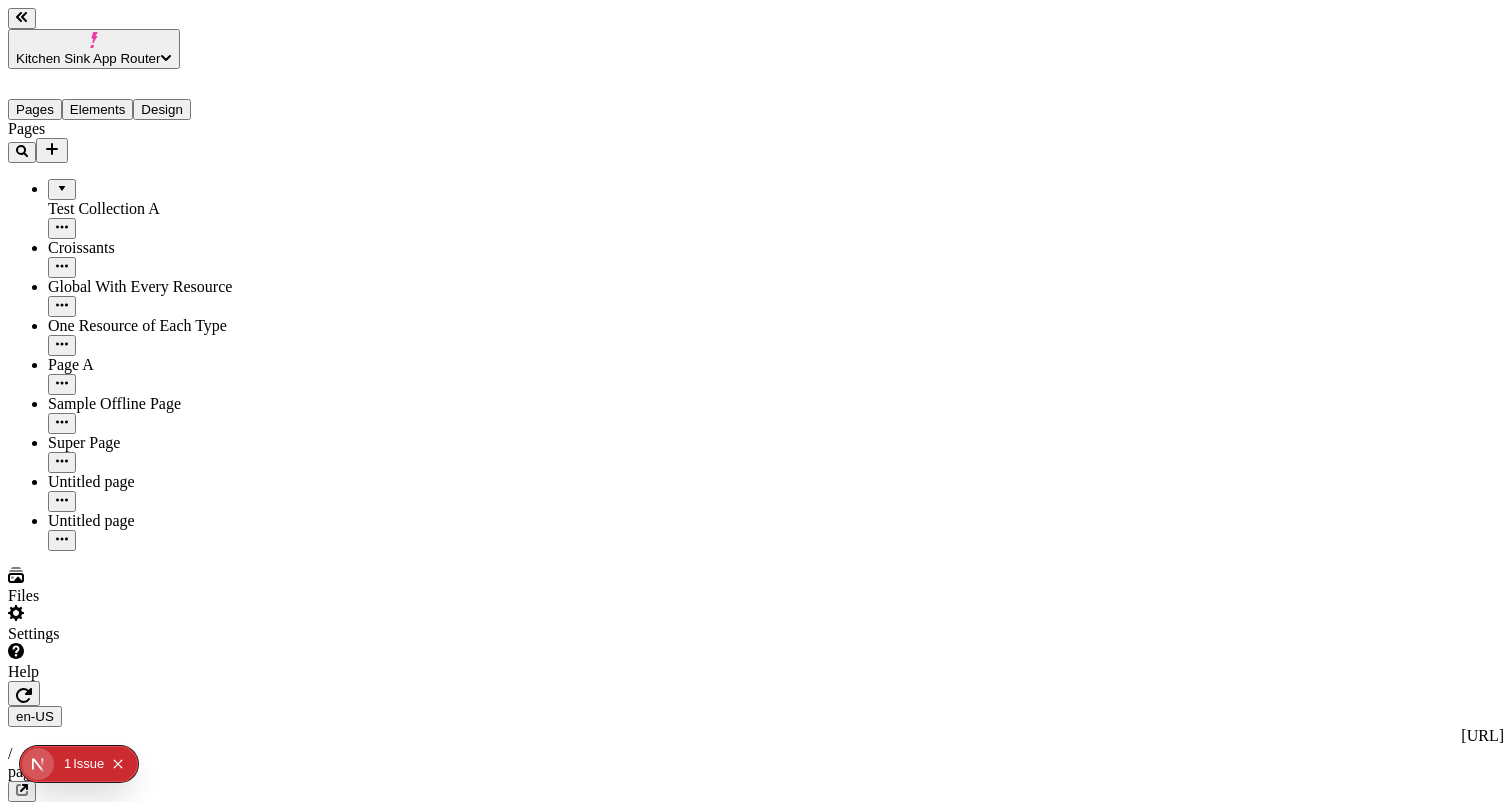 scroll, scrollTop: 0, scrollLeft: 45, axis: horizontal 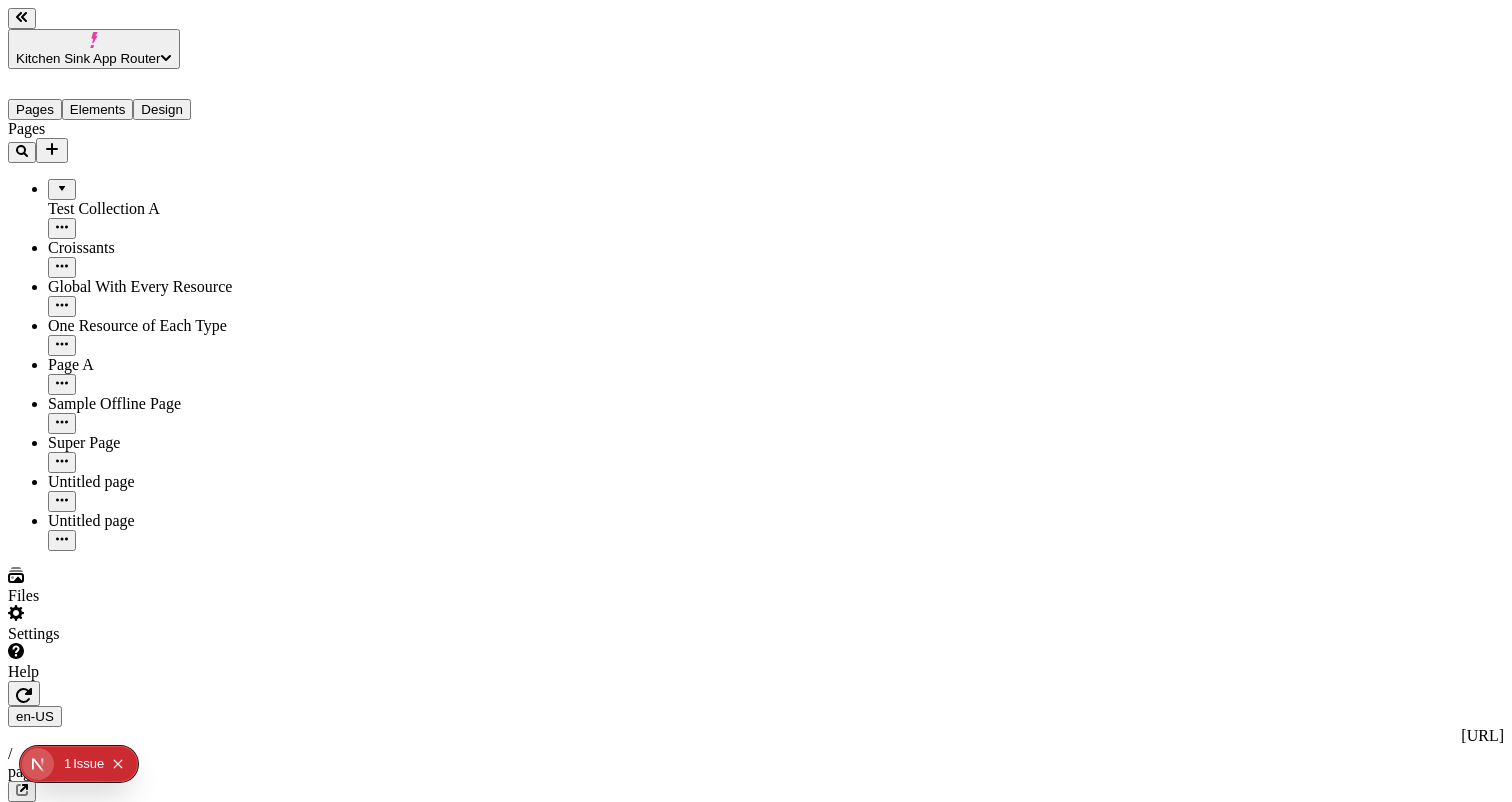 click 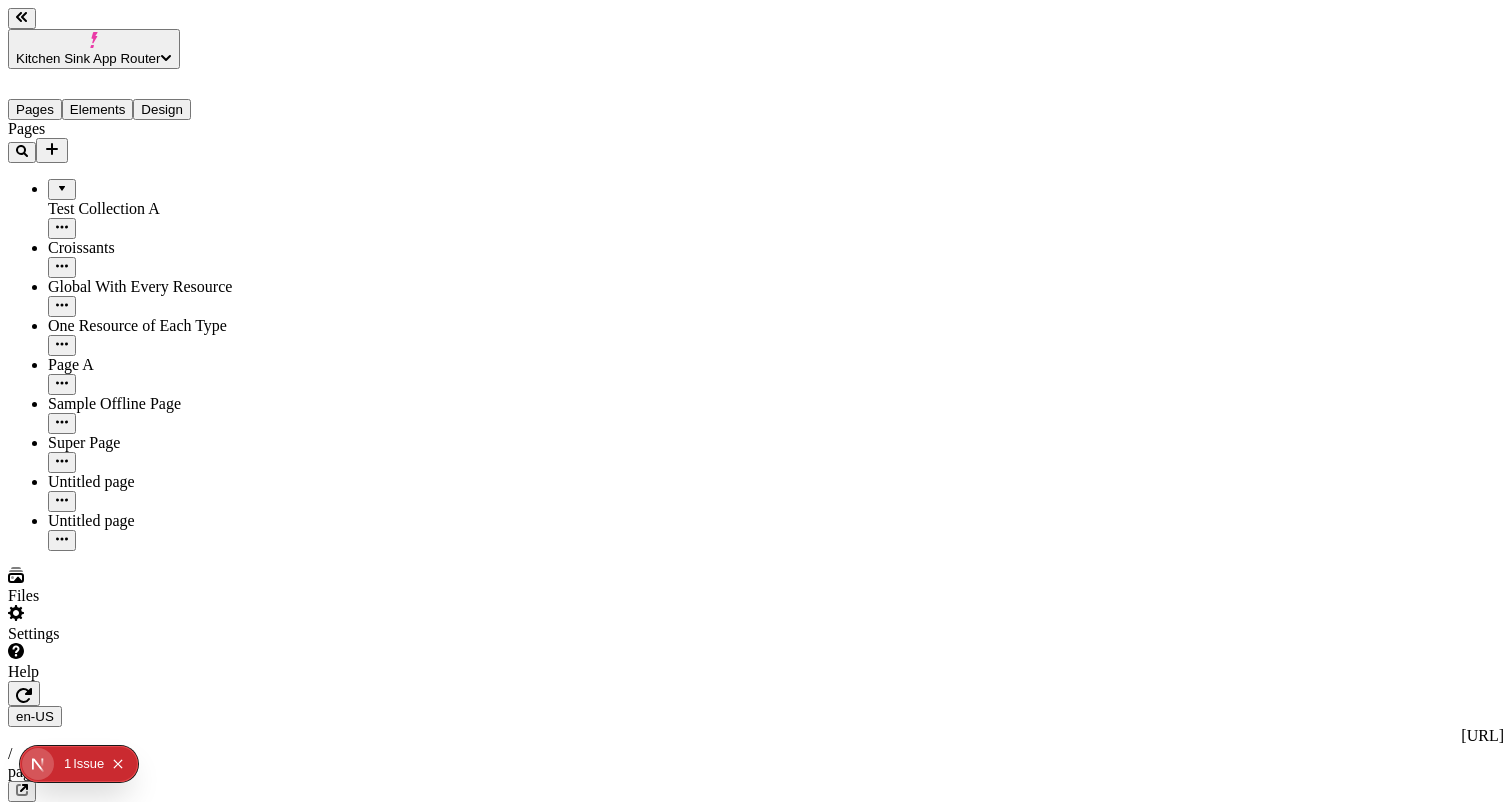 type on "Resource-Container" 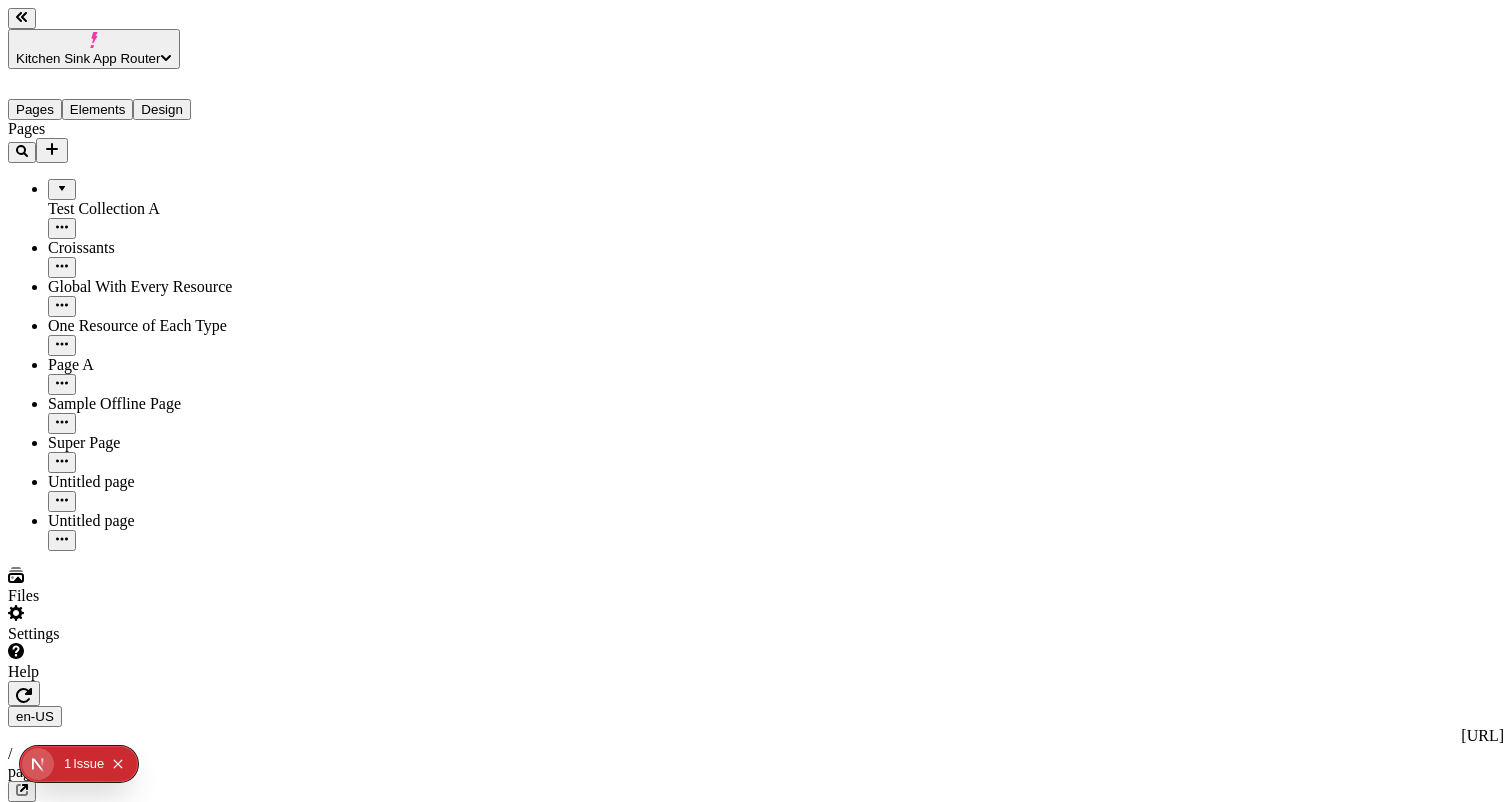 click 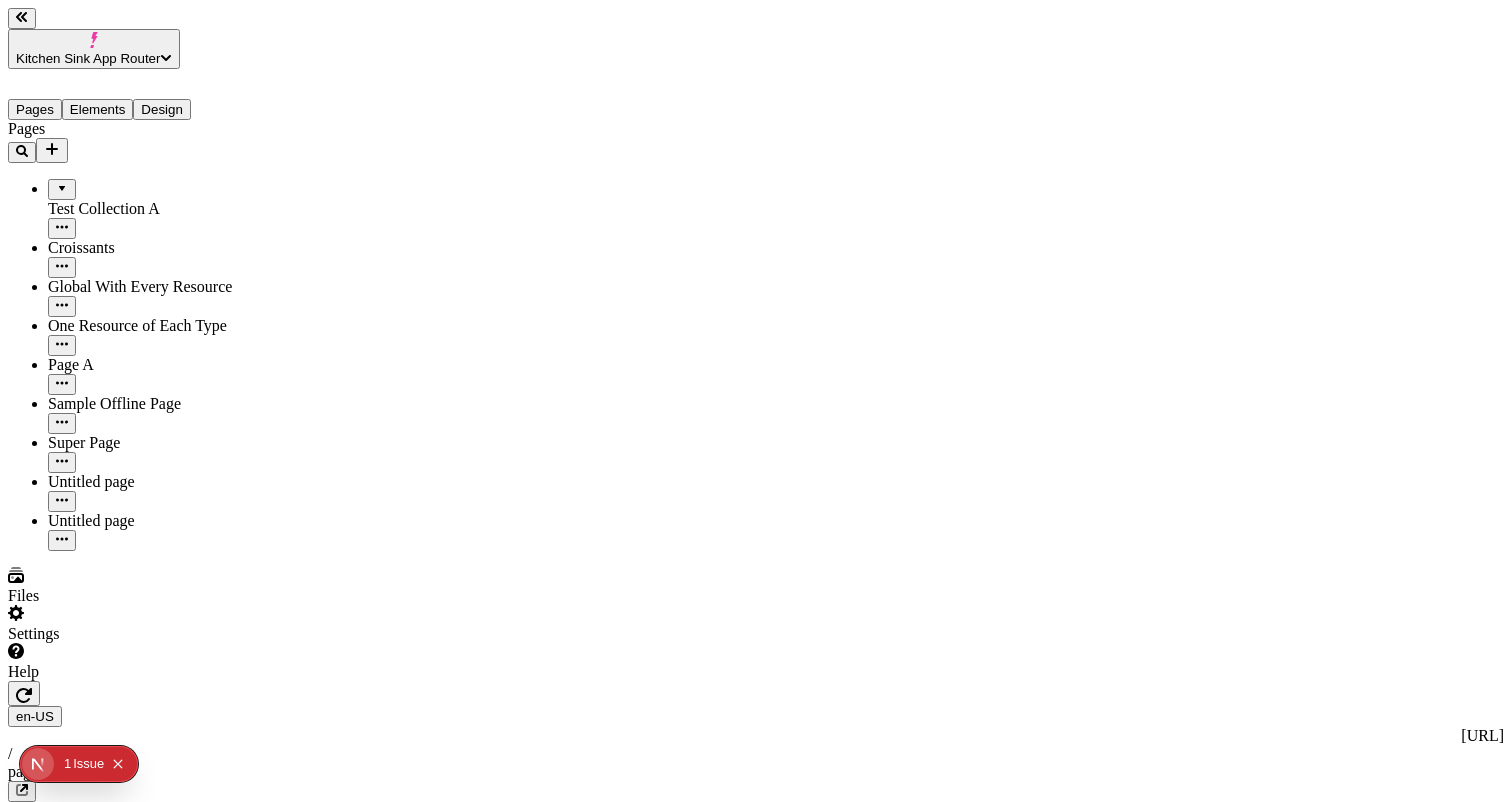 click 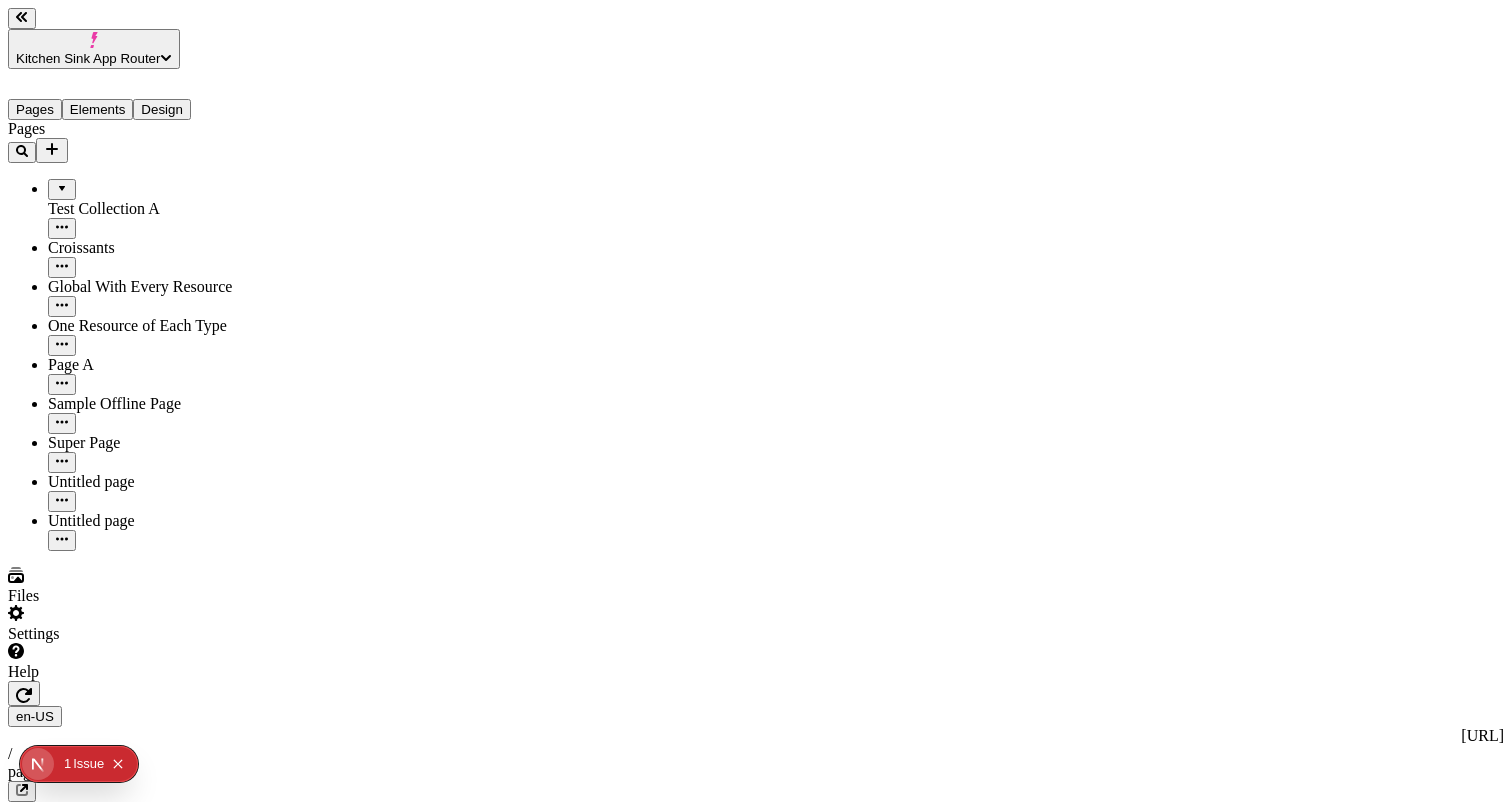 click 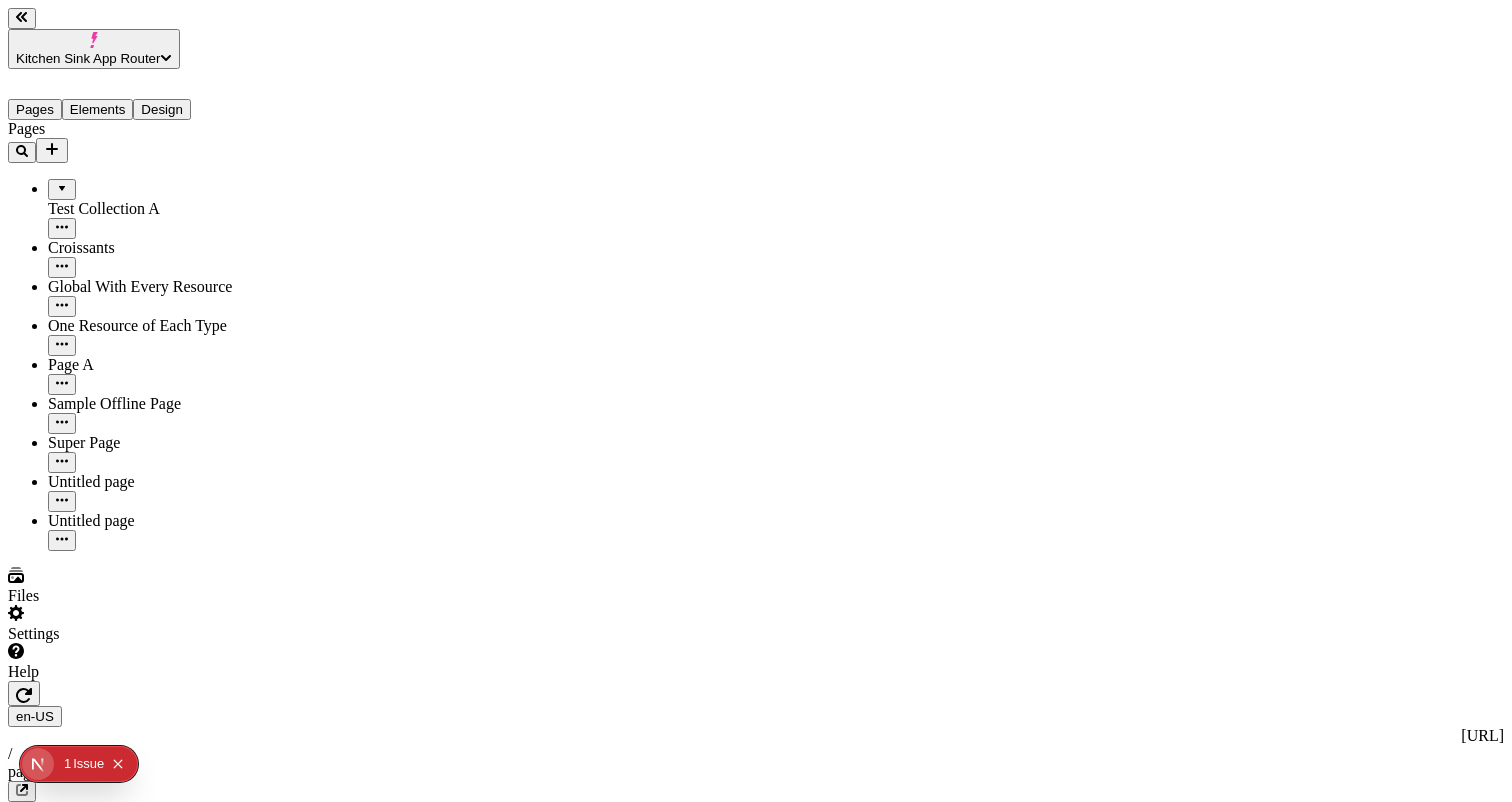 click on "# Resource-Container" 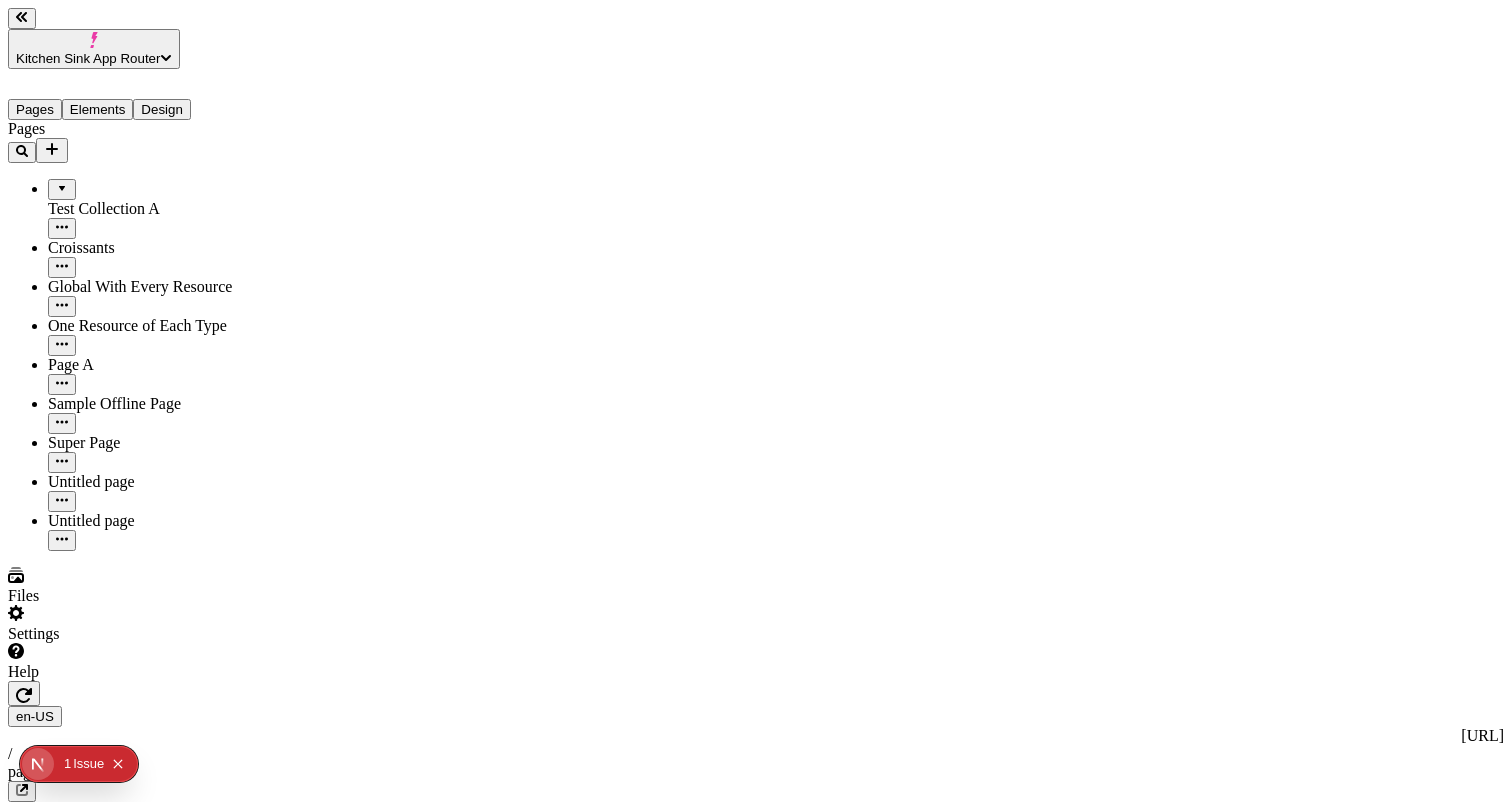type on "Resource-Container" 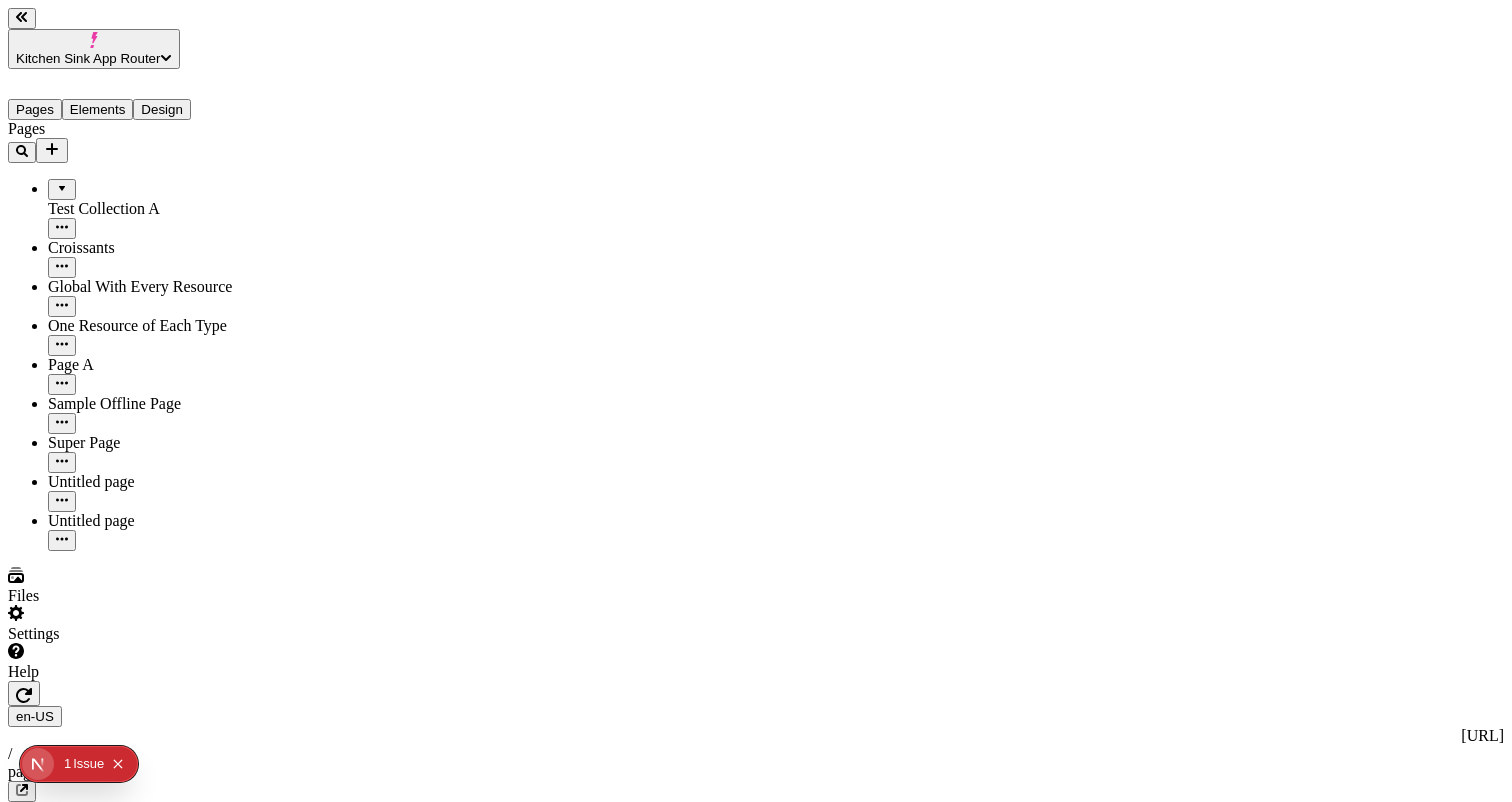 scroll, scrollTop: 0, scrollLeft: 0, axis: both 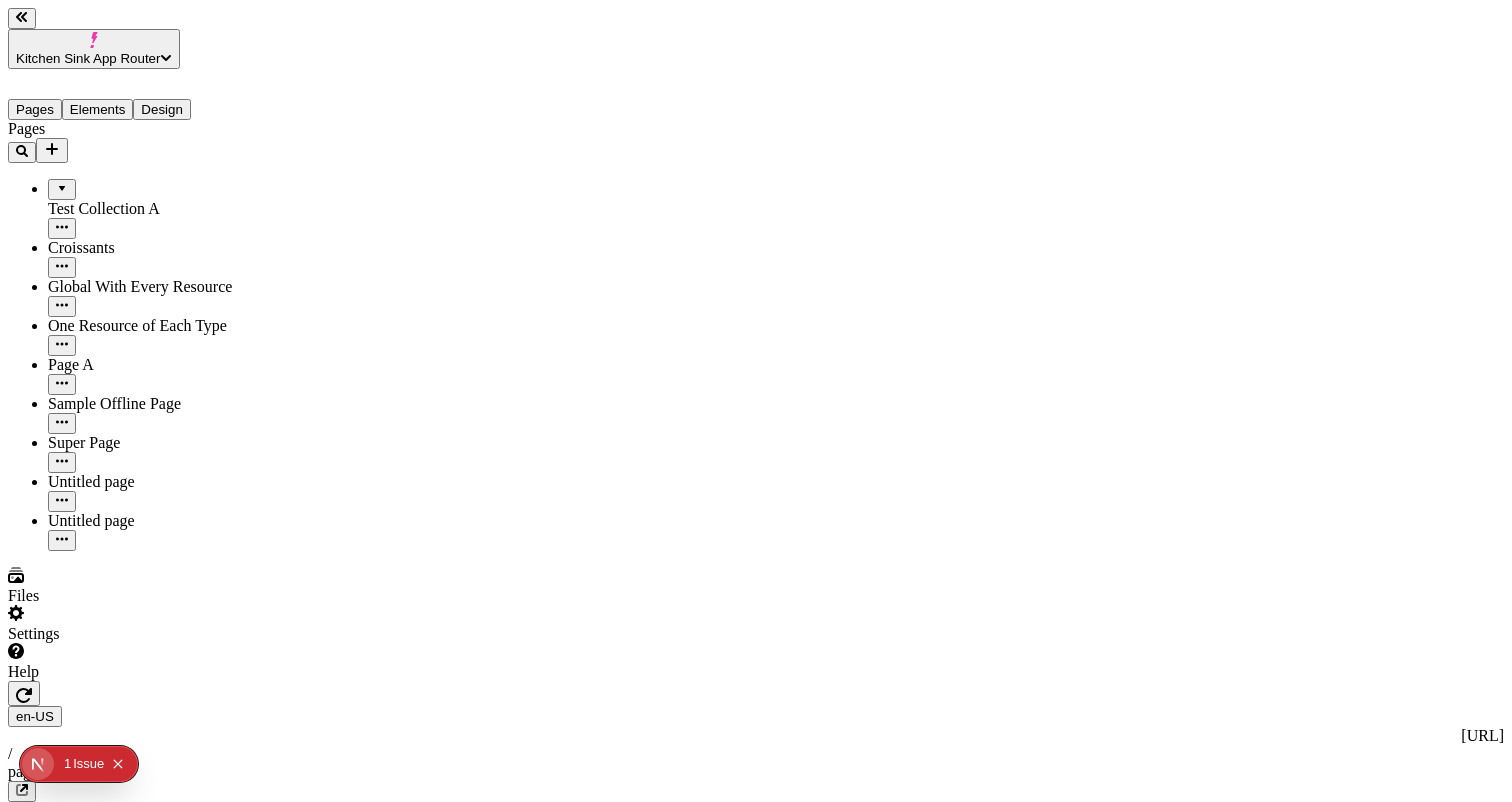 click 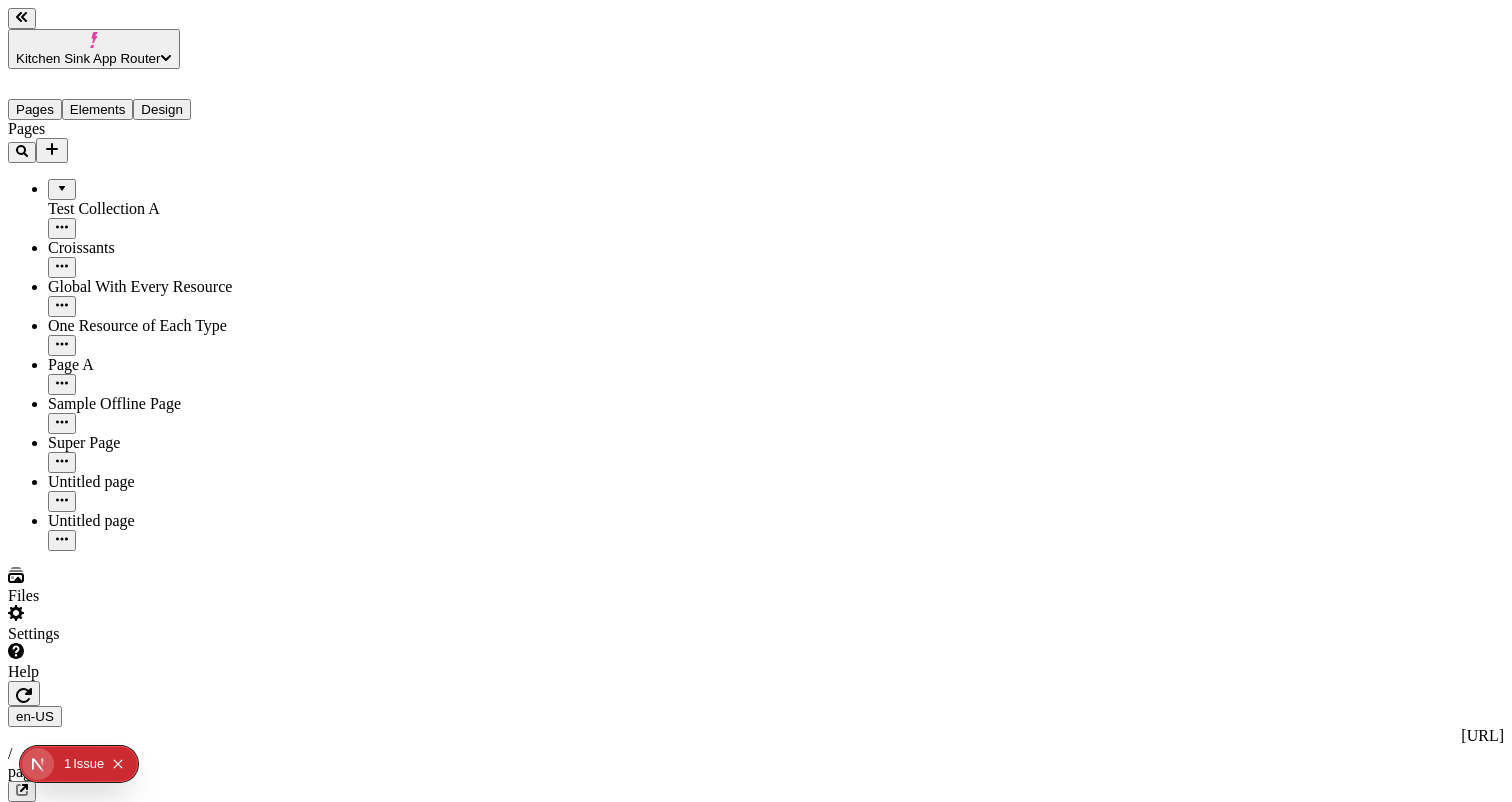 click 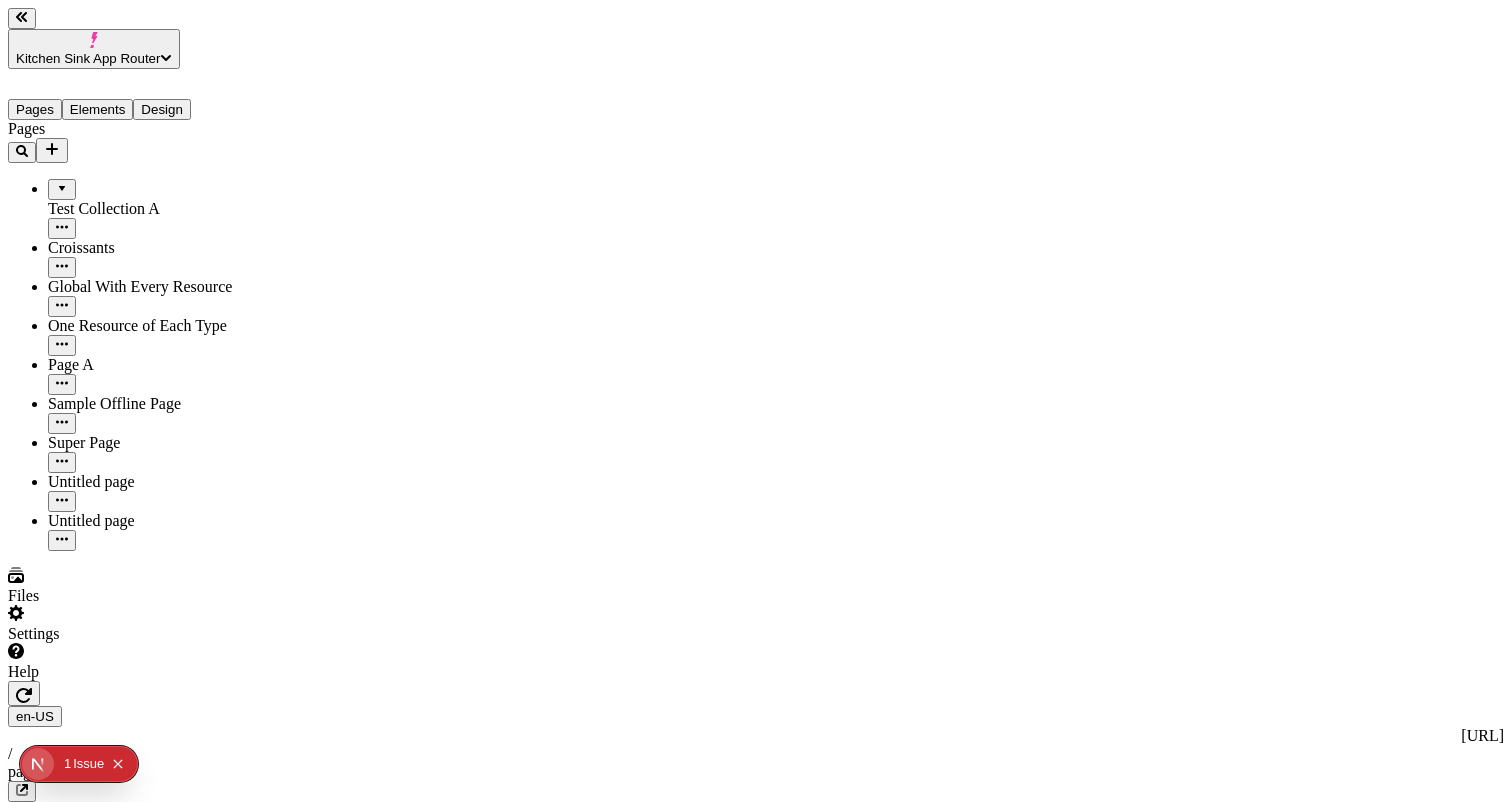 click 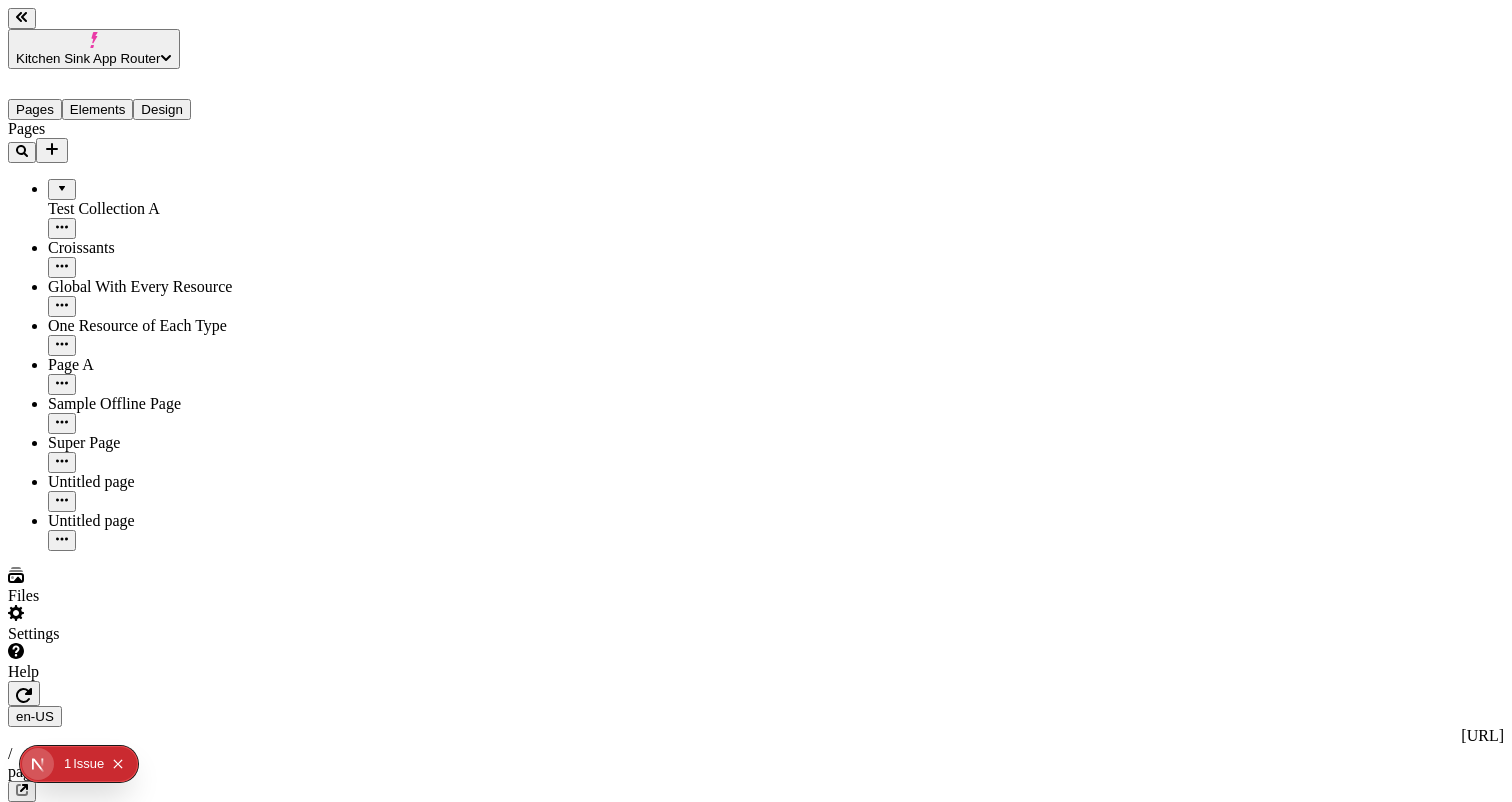 click 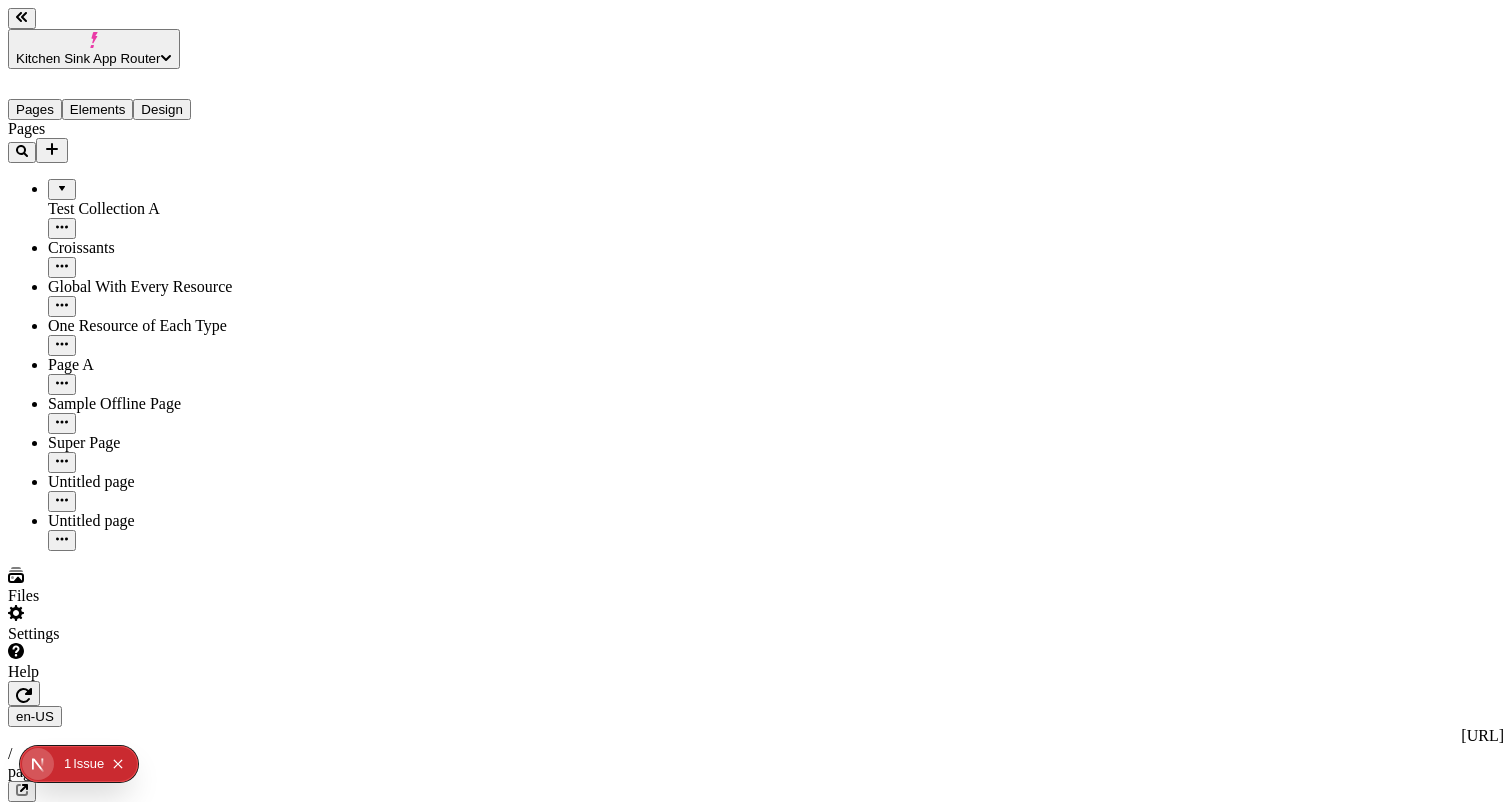 scroll, scrollTop: 0, scrollLeft: 0, axis: both 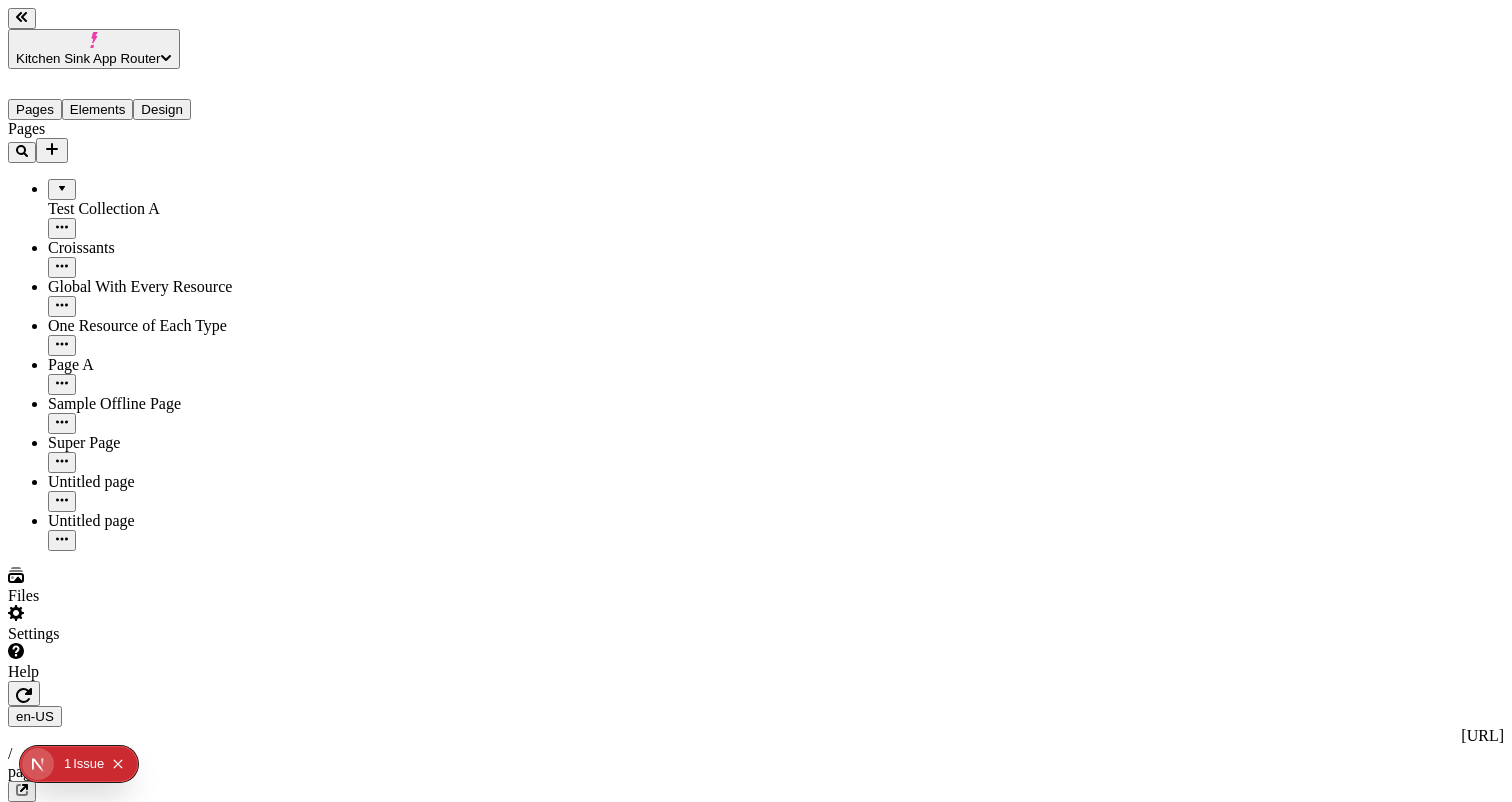click 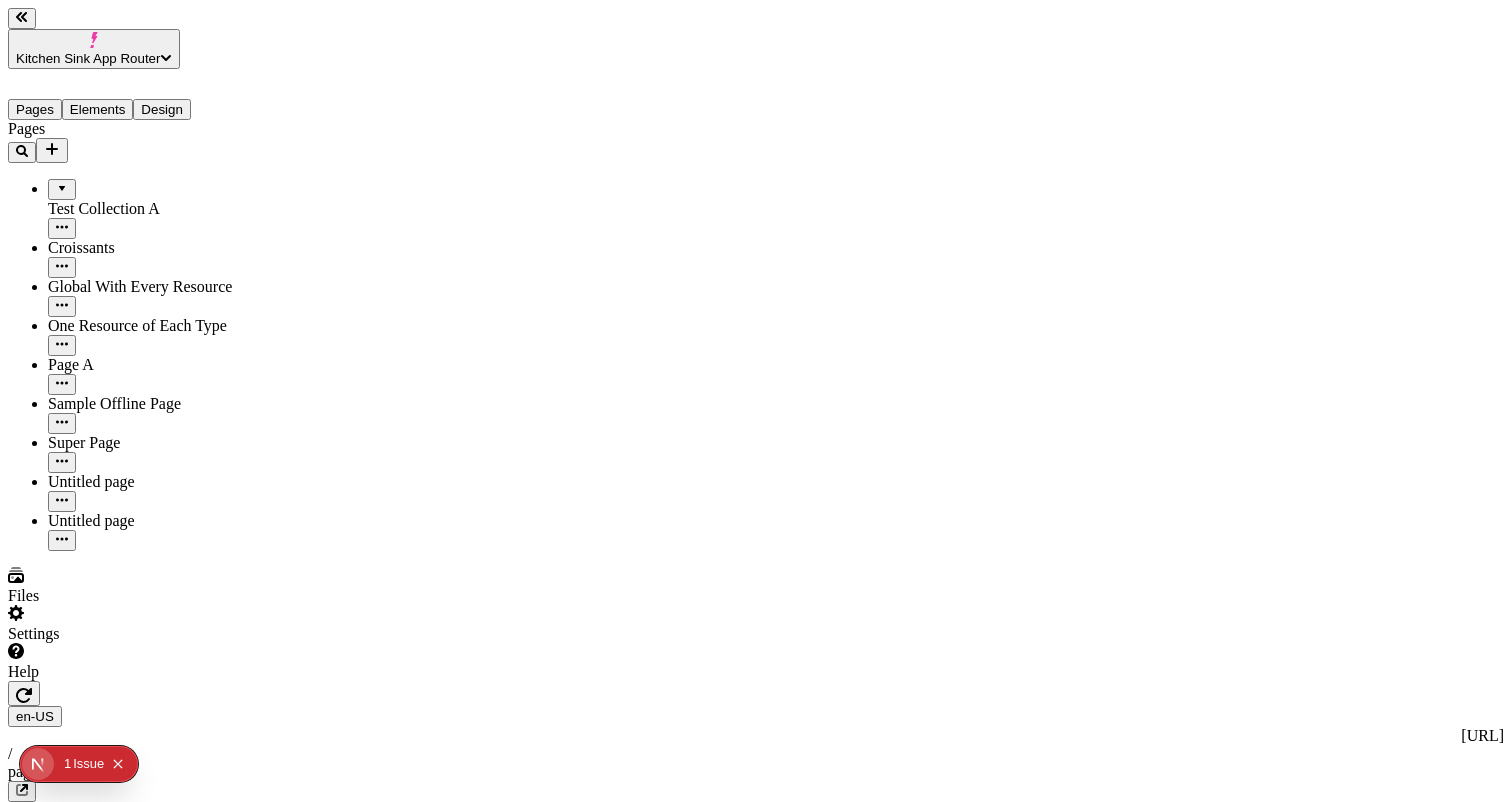 type on "Resource-Container" 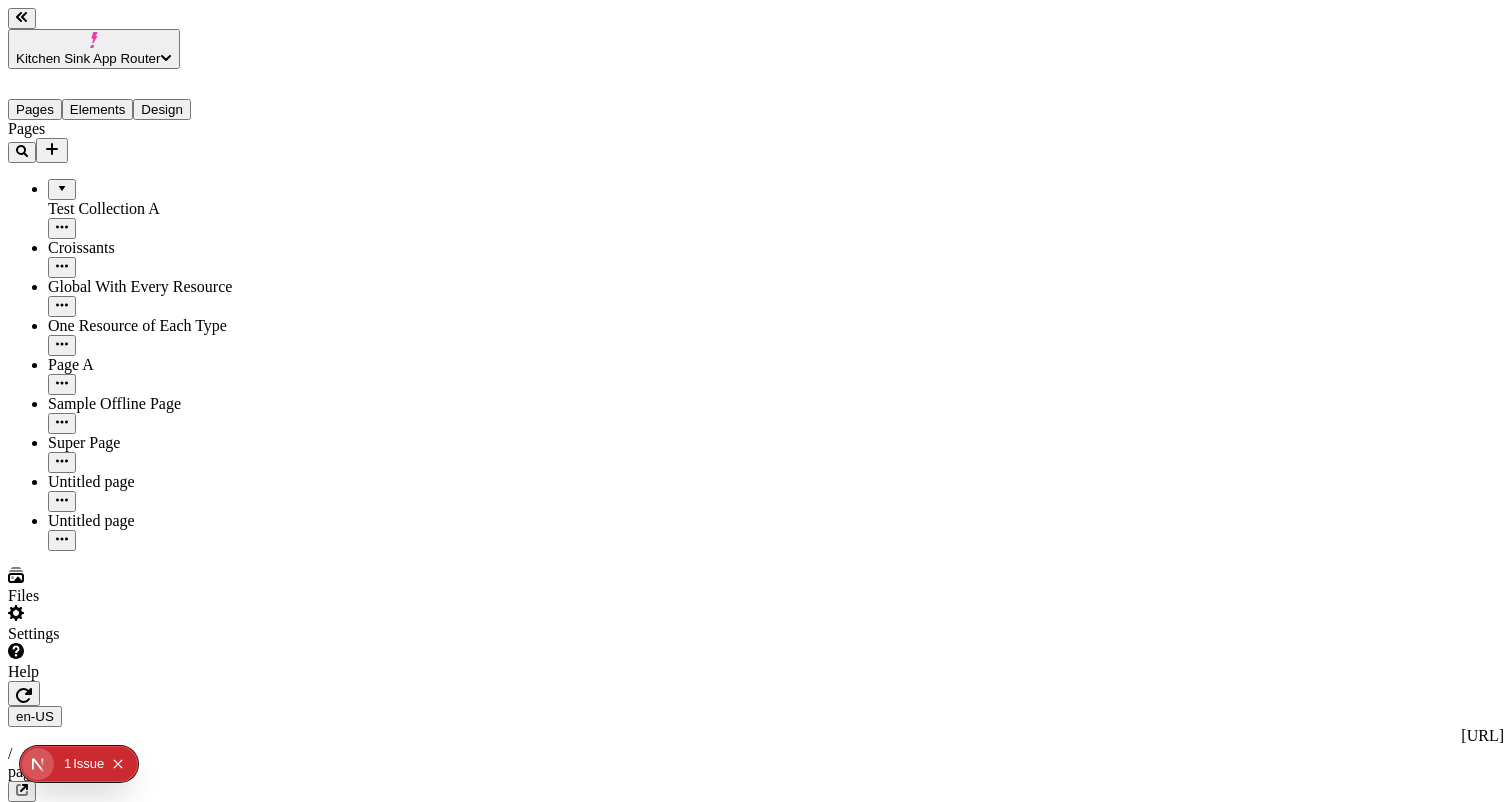 click on "# Resource-Container" 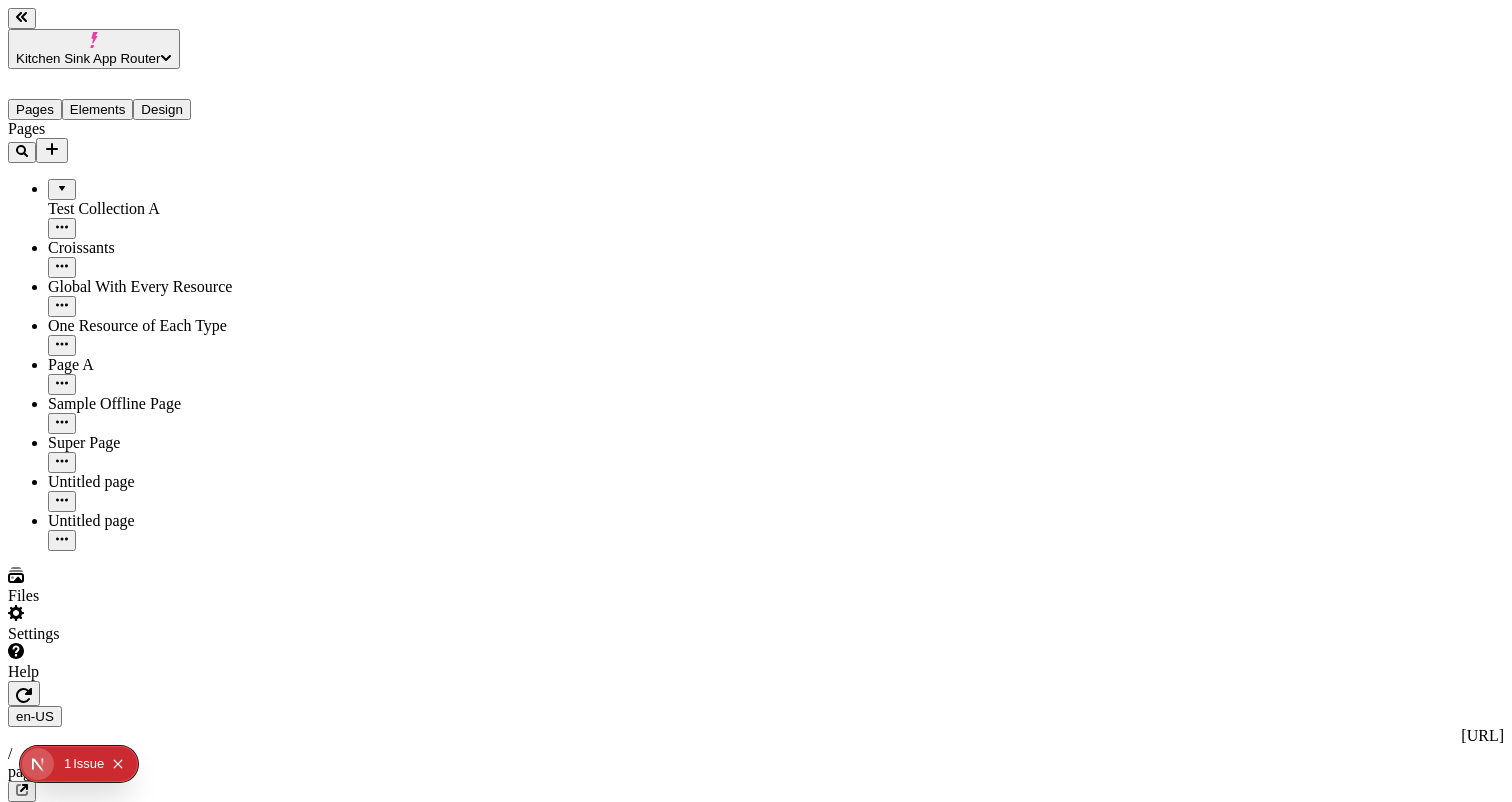 type on "Resource-Container" 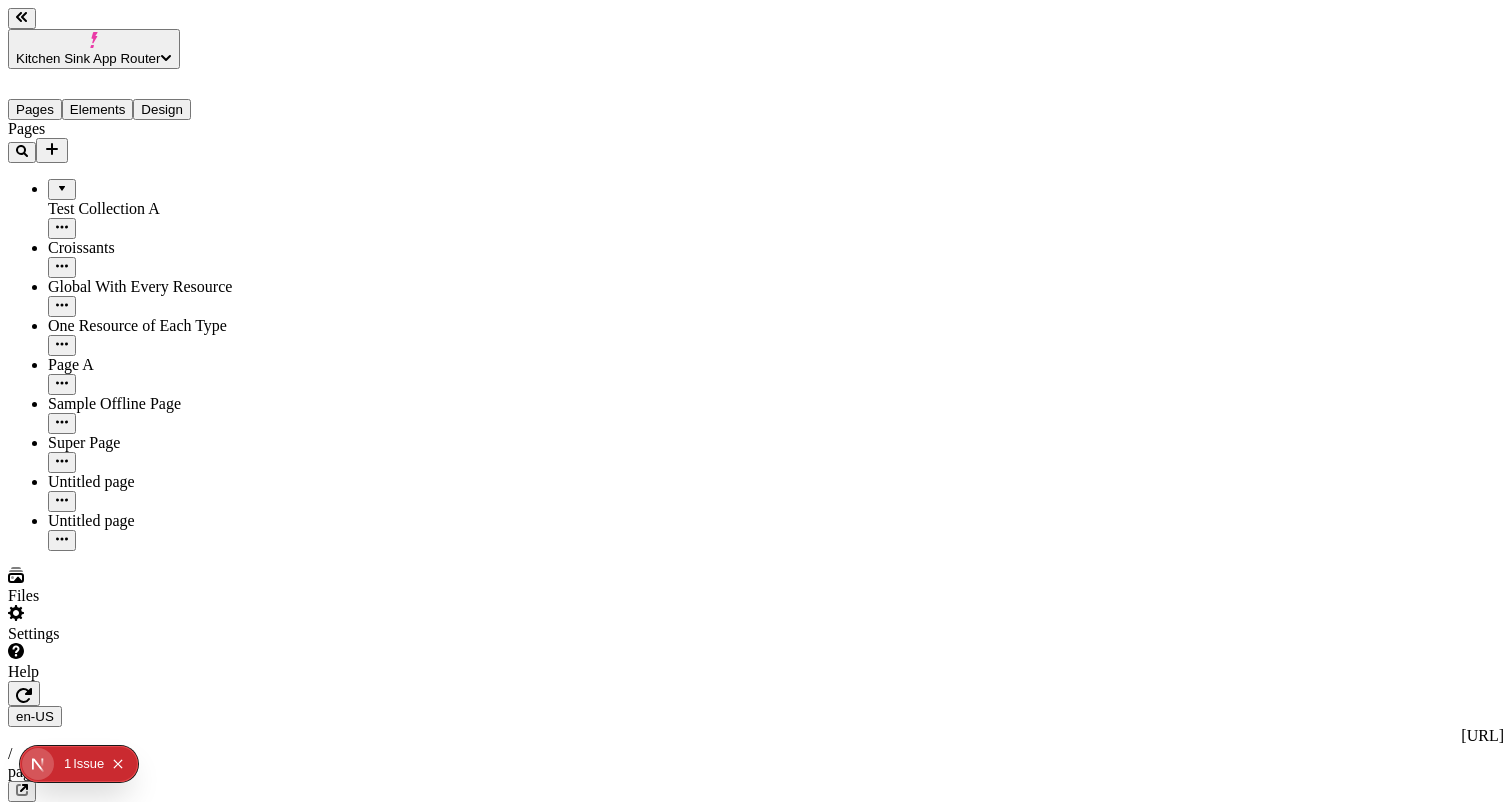scroll, scrollTop: 0, scrollLeft: 0, axis: both 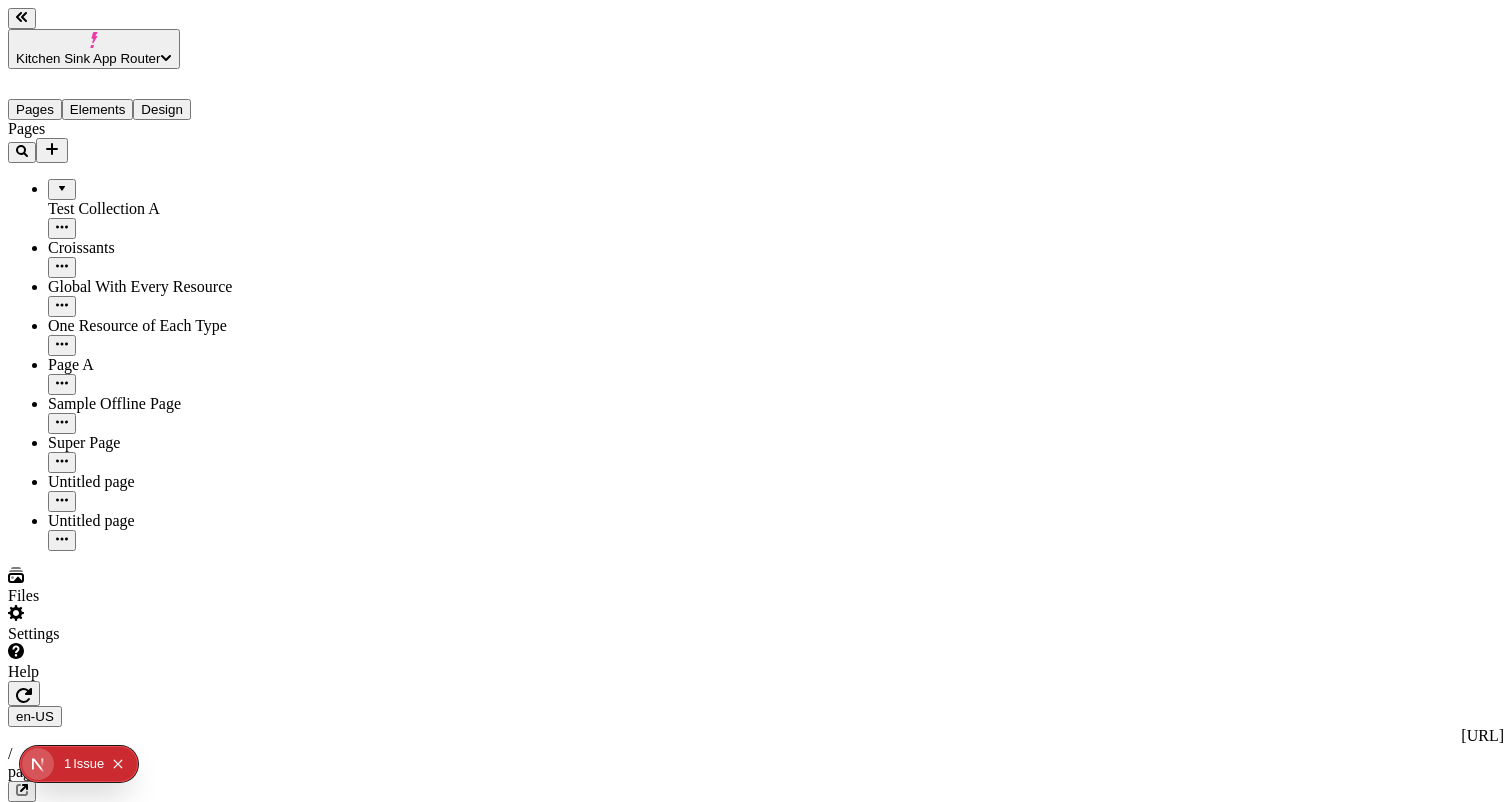 click 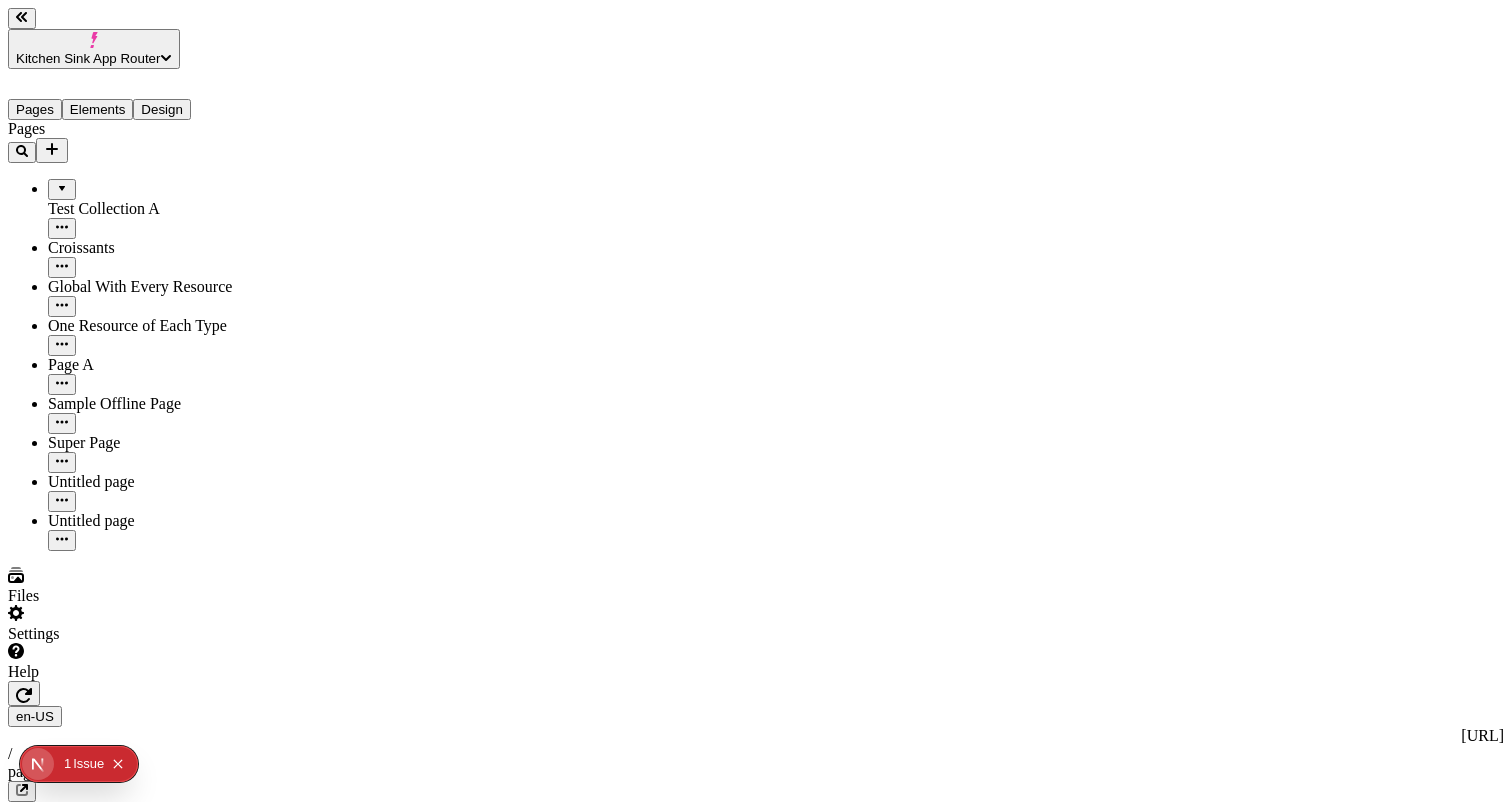 type 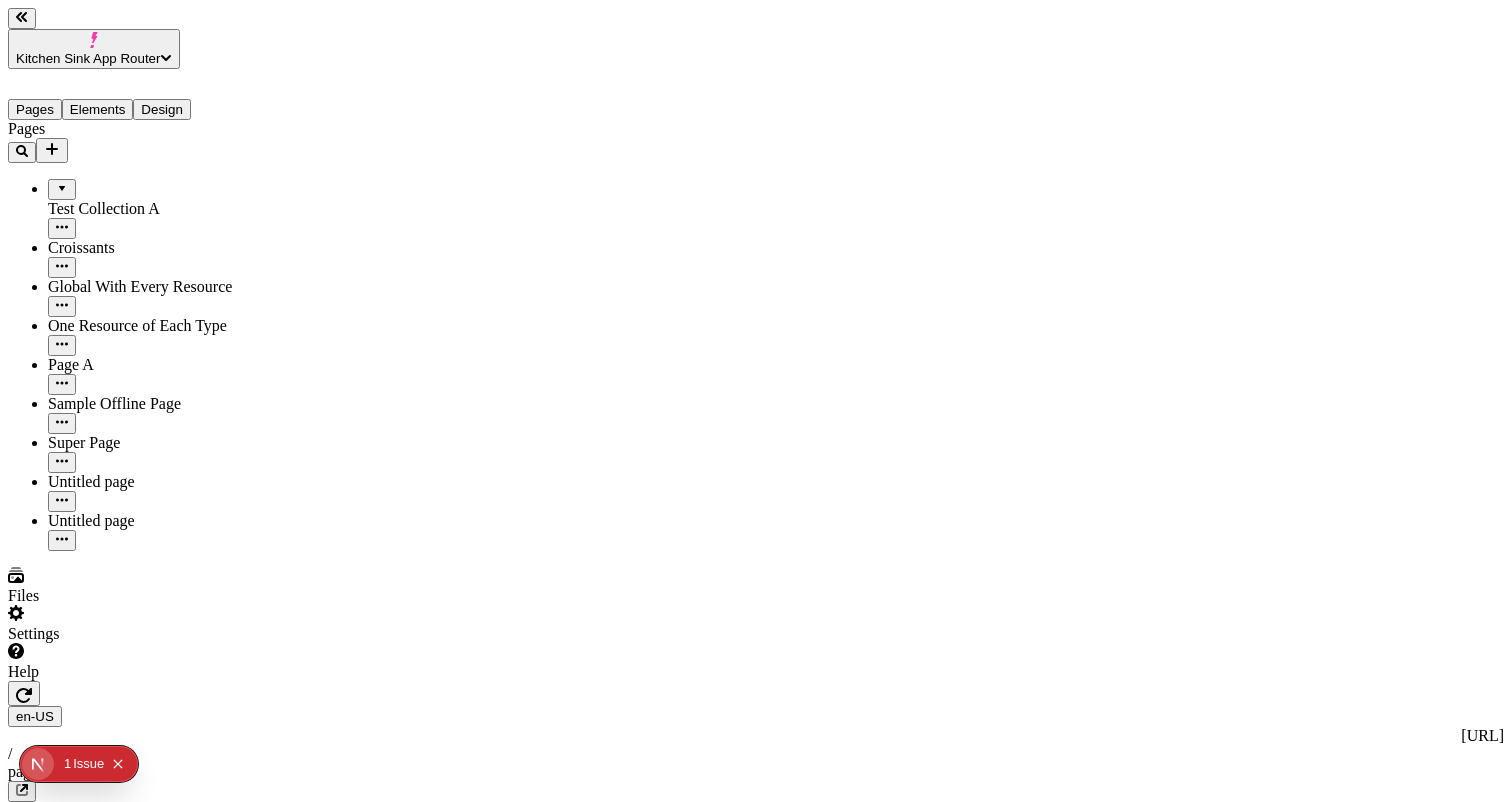 click on "Page # Resource-Container Box Box Box" 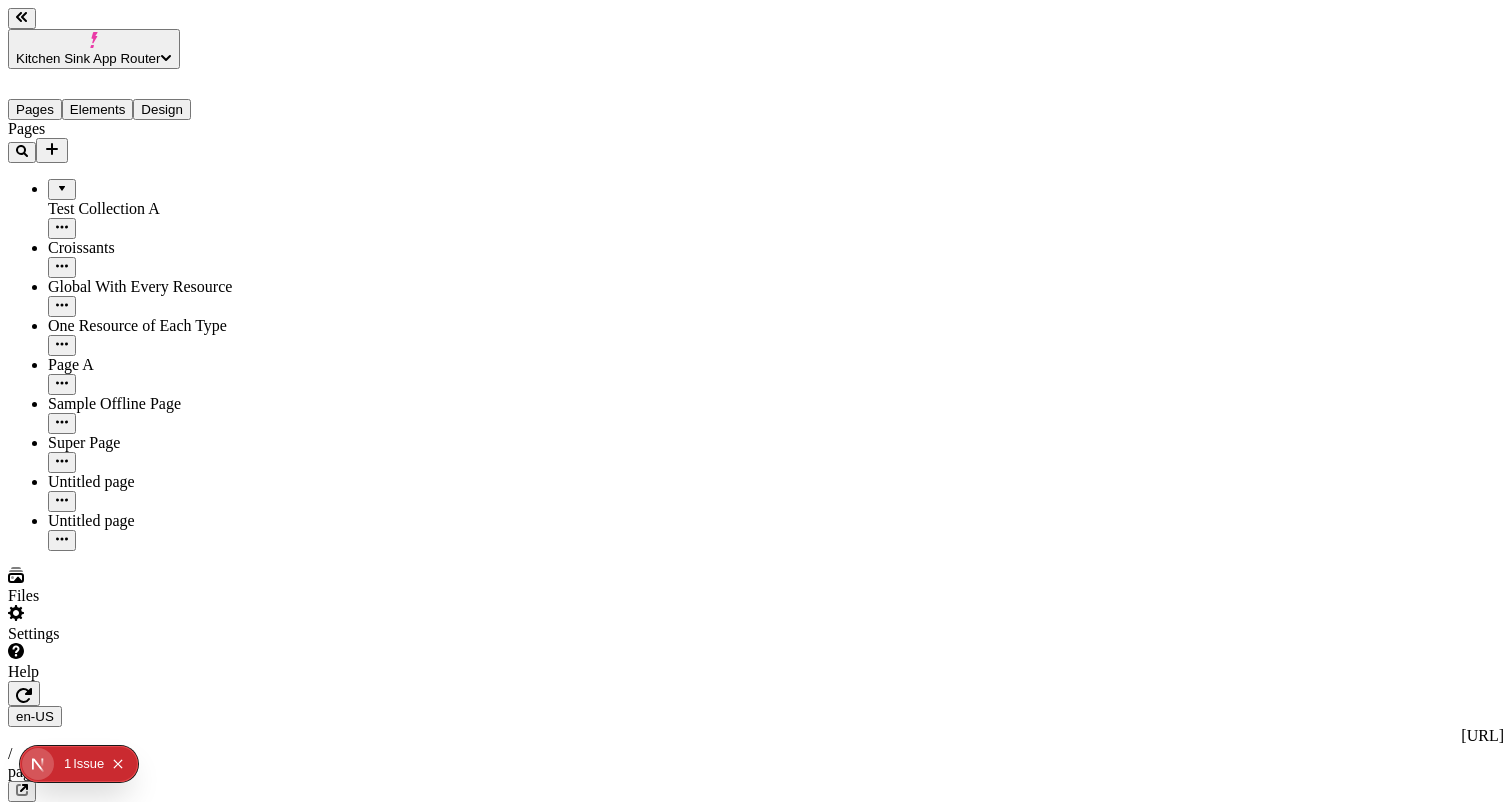 click 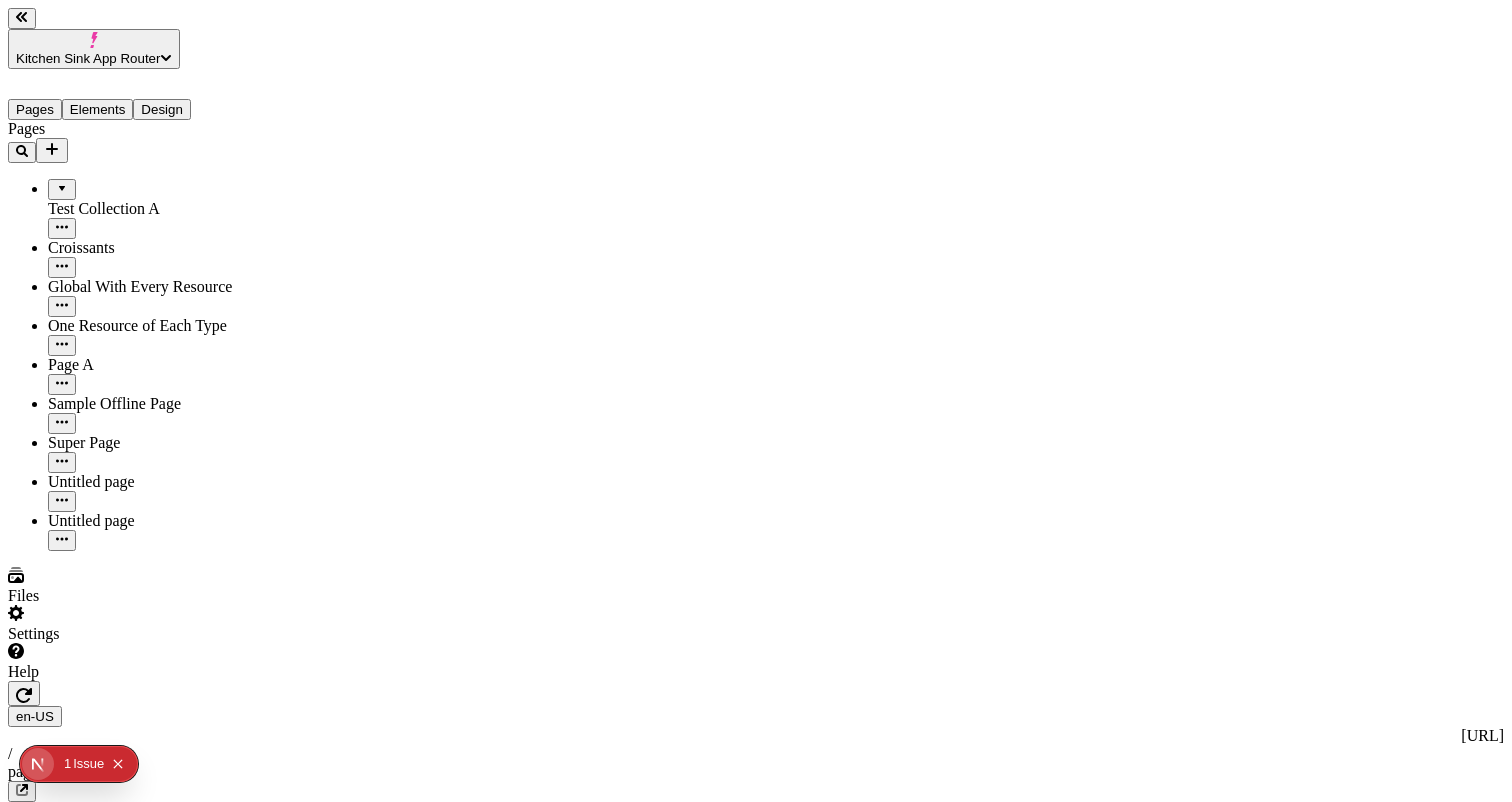 click on "Page # Resource-Container Box Box" 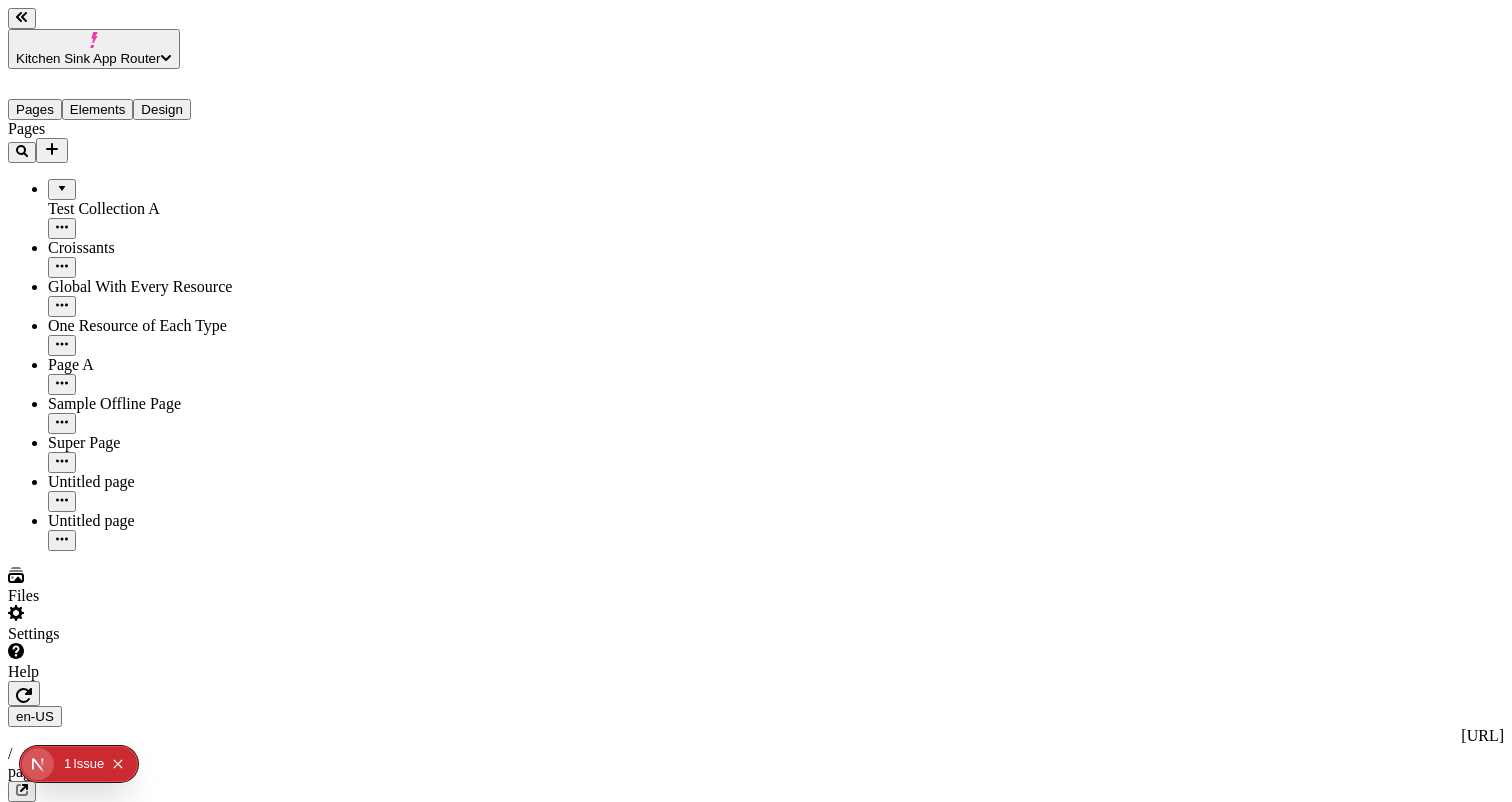 scroll, scrollTop: 0, scrollLeft: 3, axis: horizontal 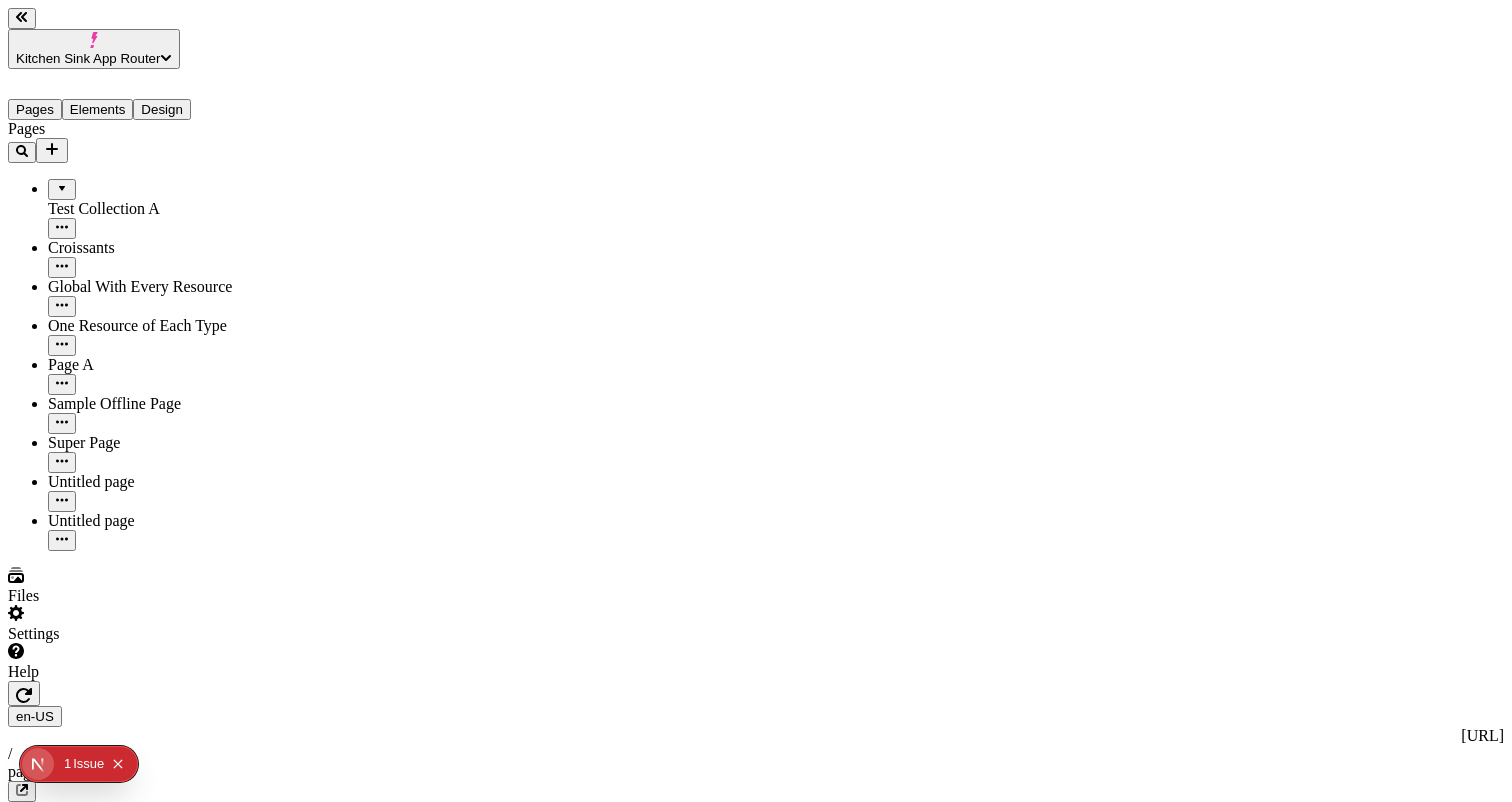 click on "# Resource-Container" 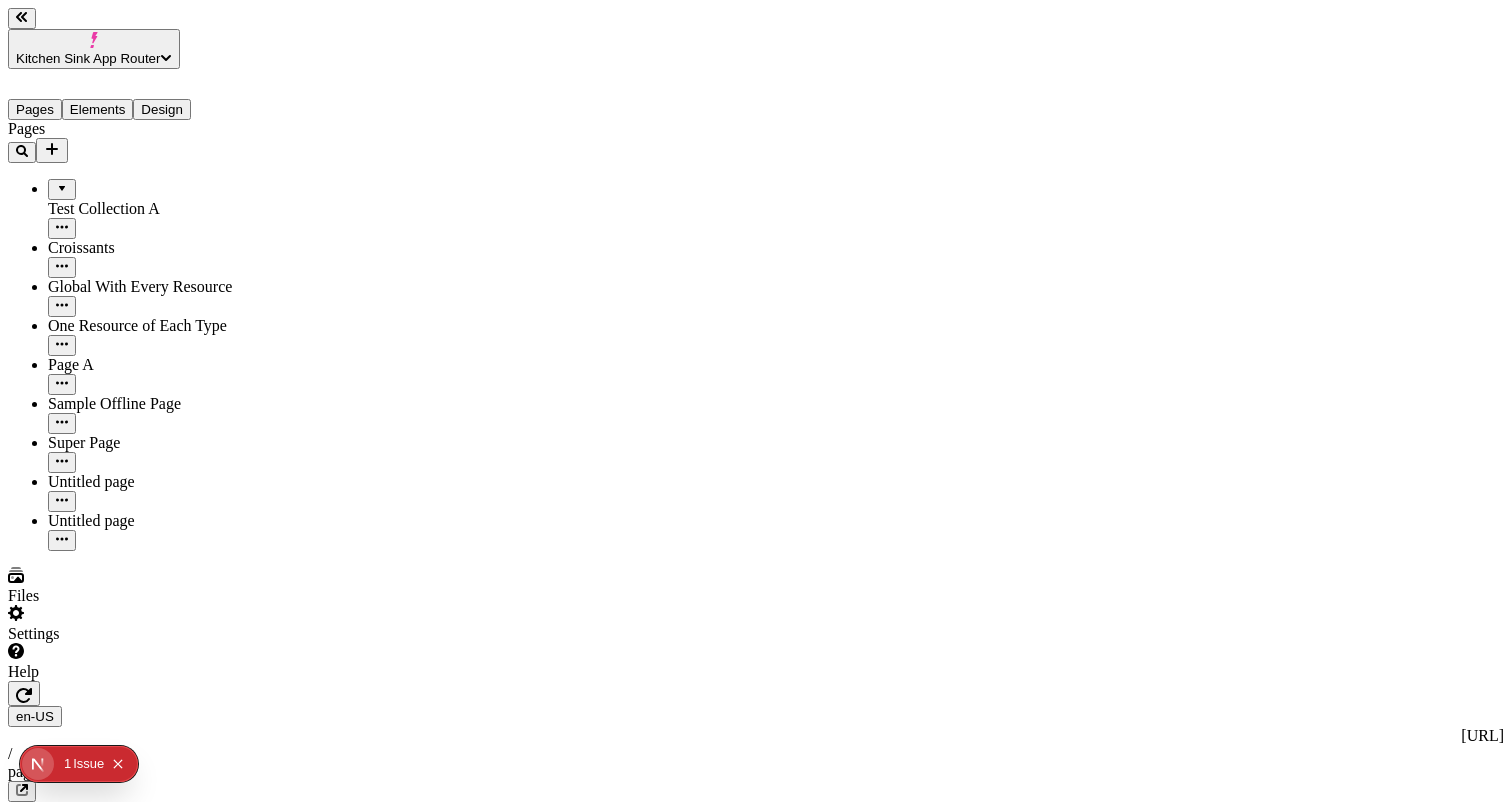 click 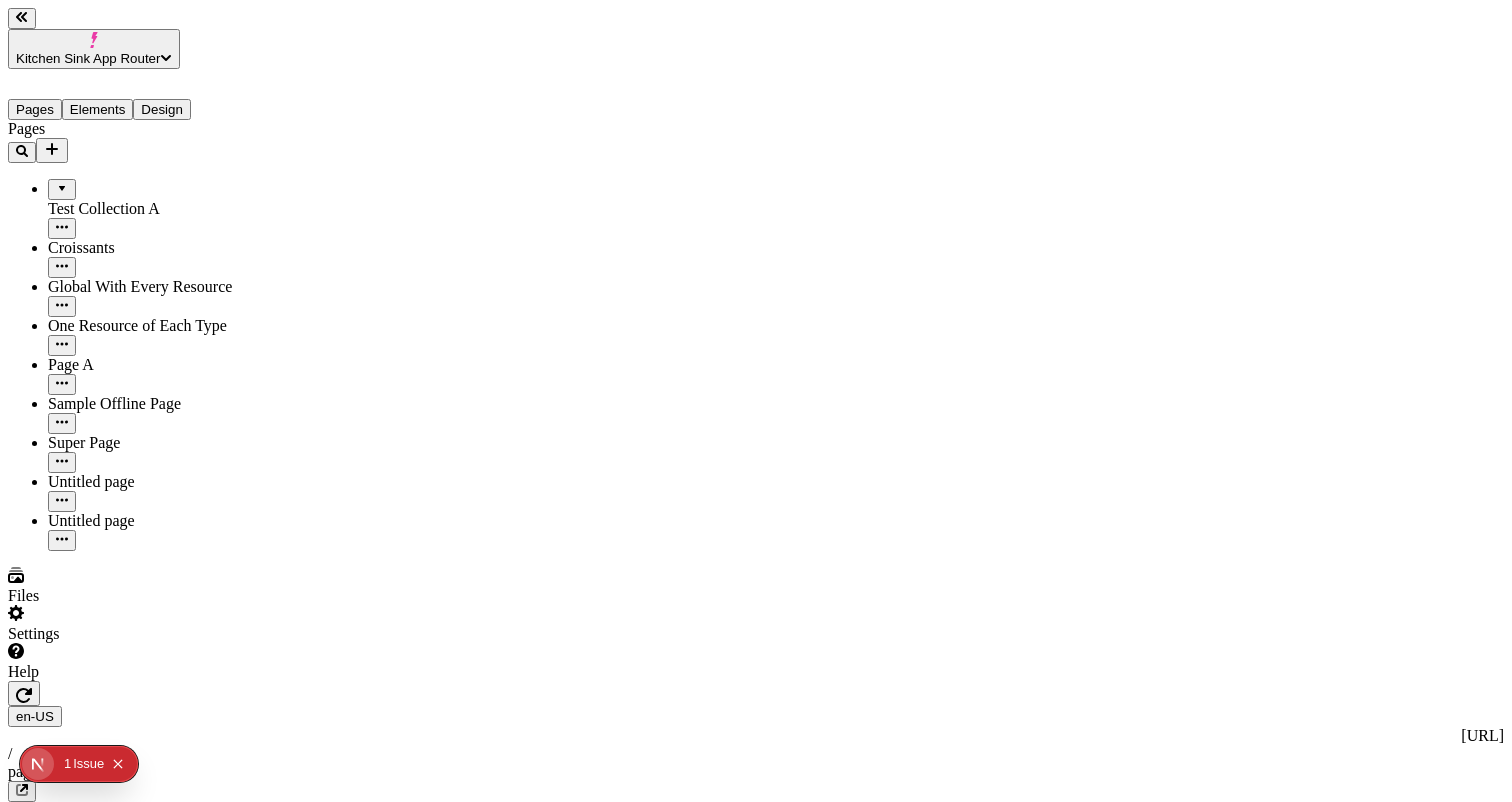 scroll, scrollTop: 0, scrollLeft: 0, axis: both 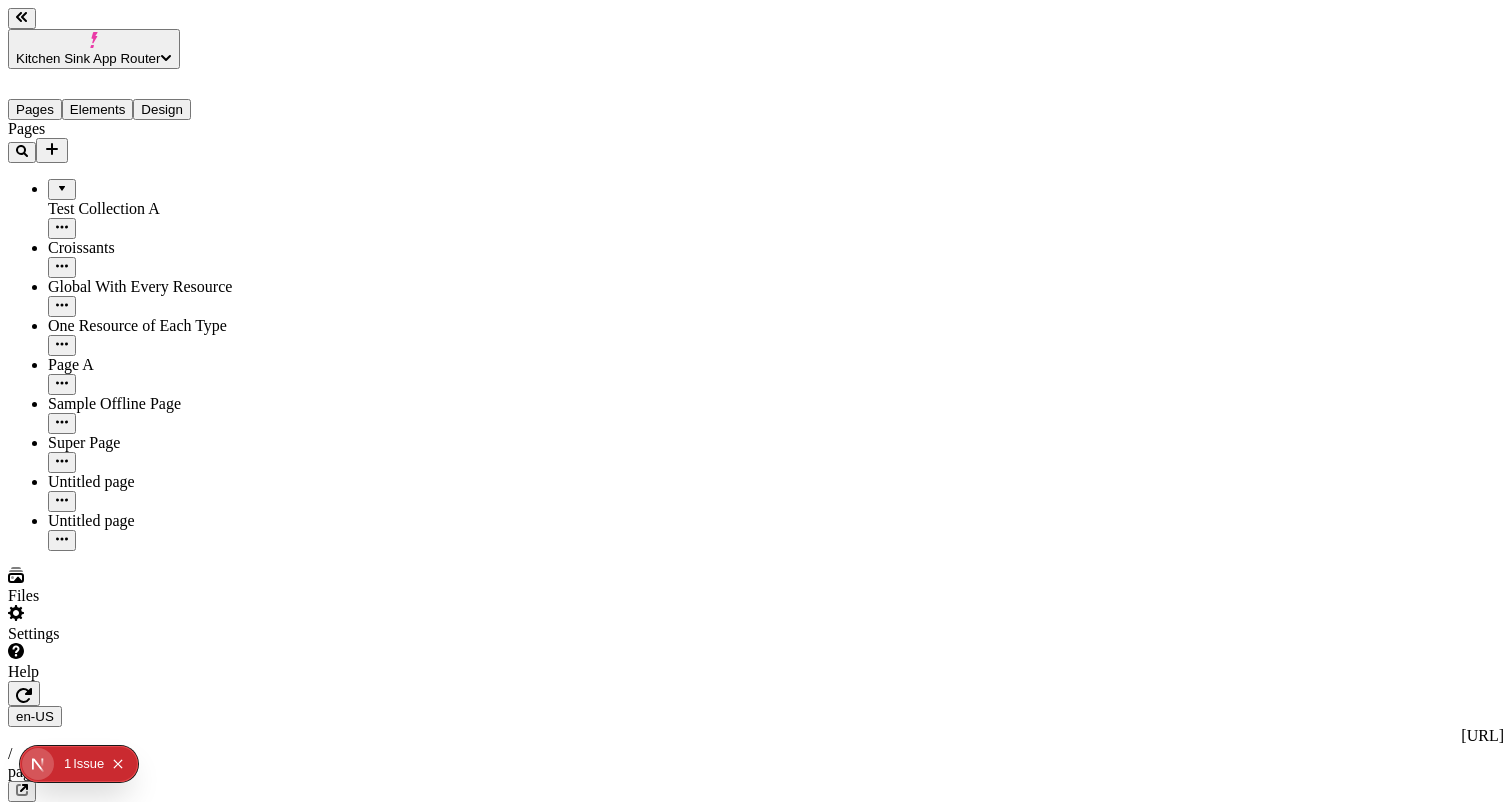 click 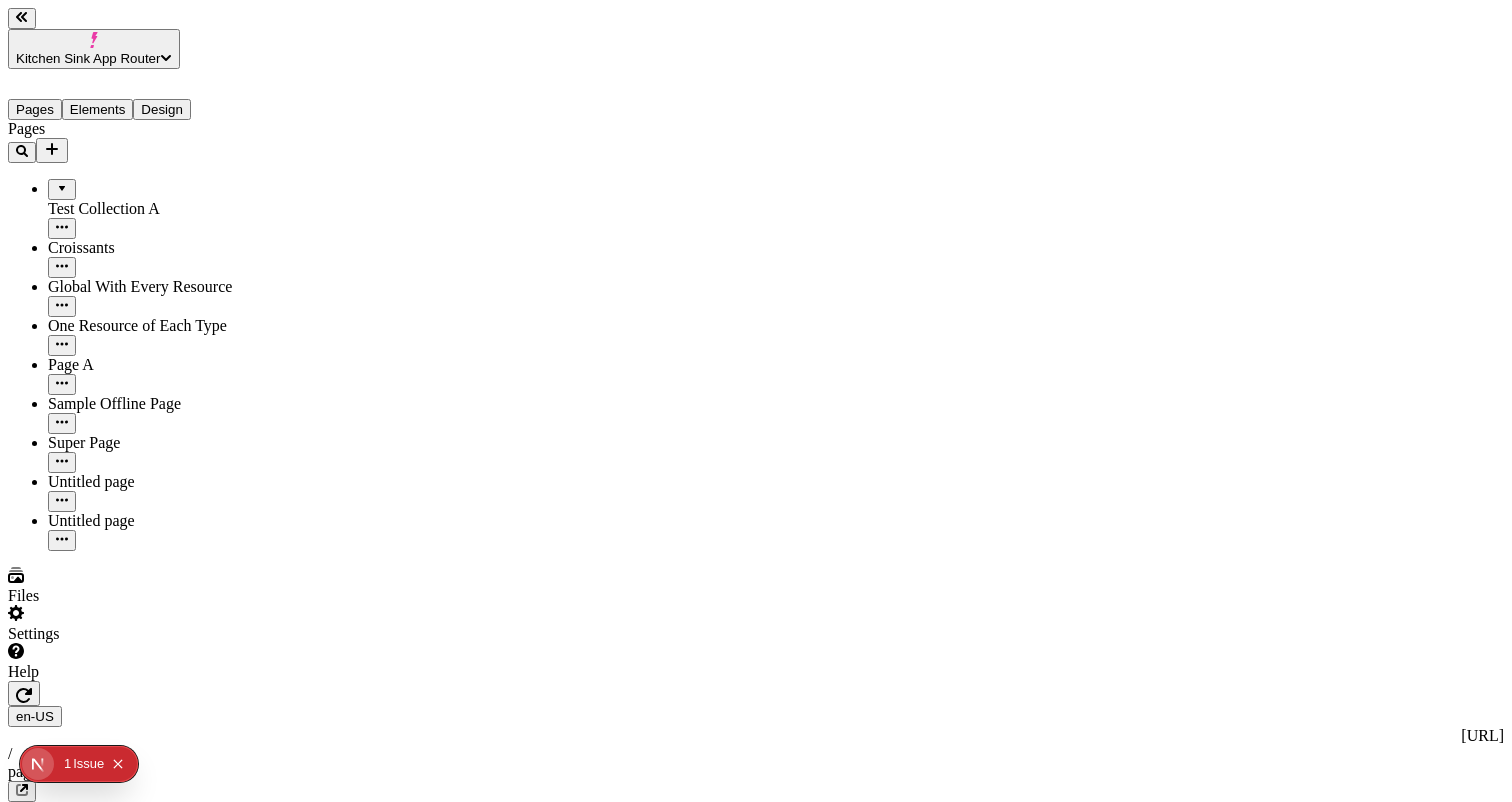 type on "Resource-Container" 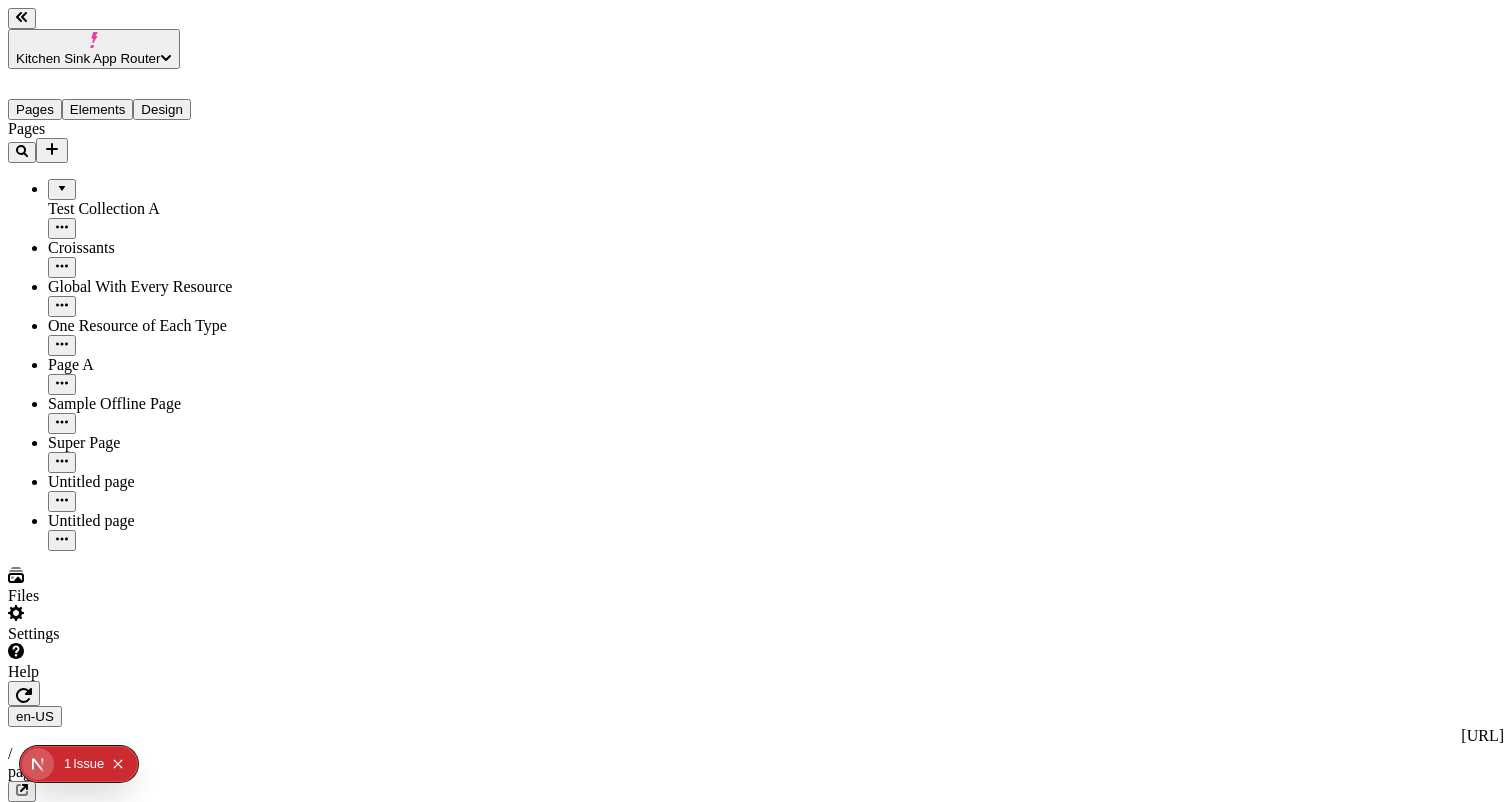 click 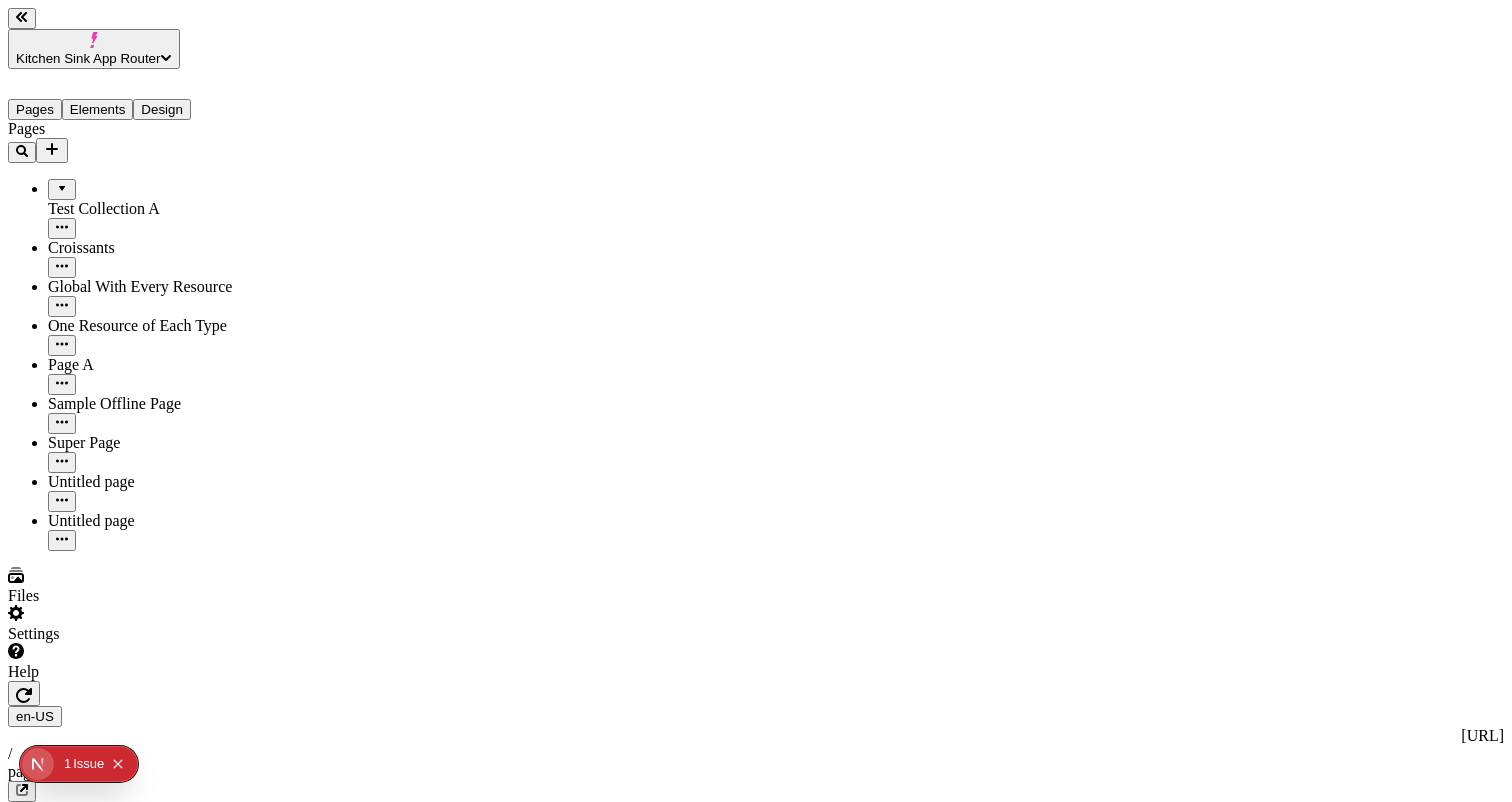 click on "Box" 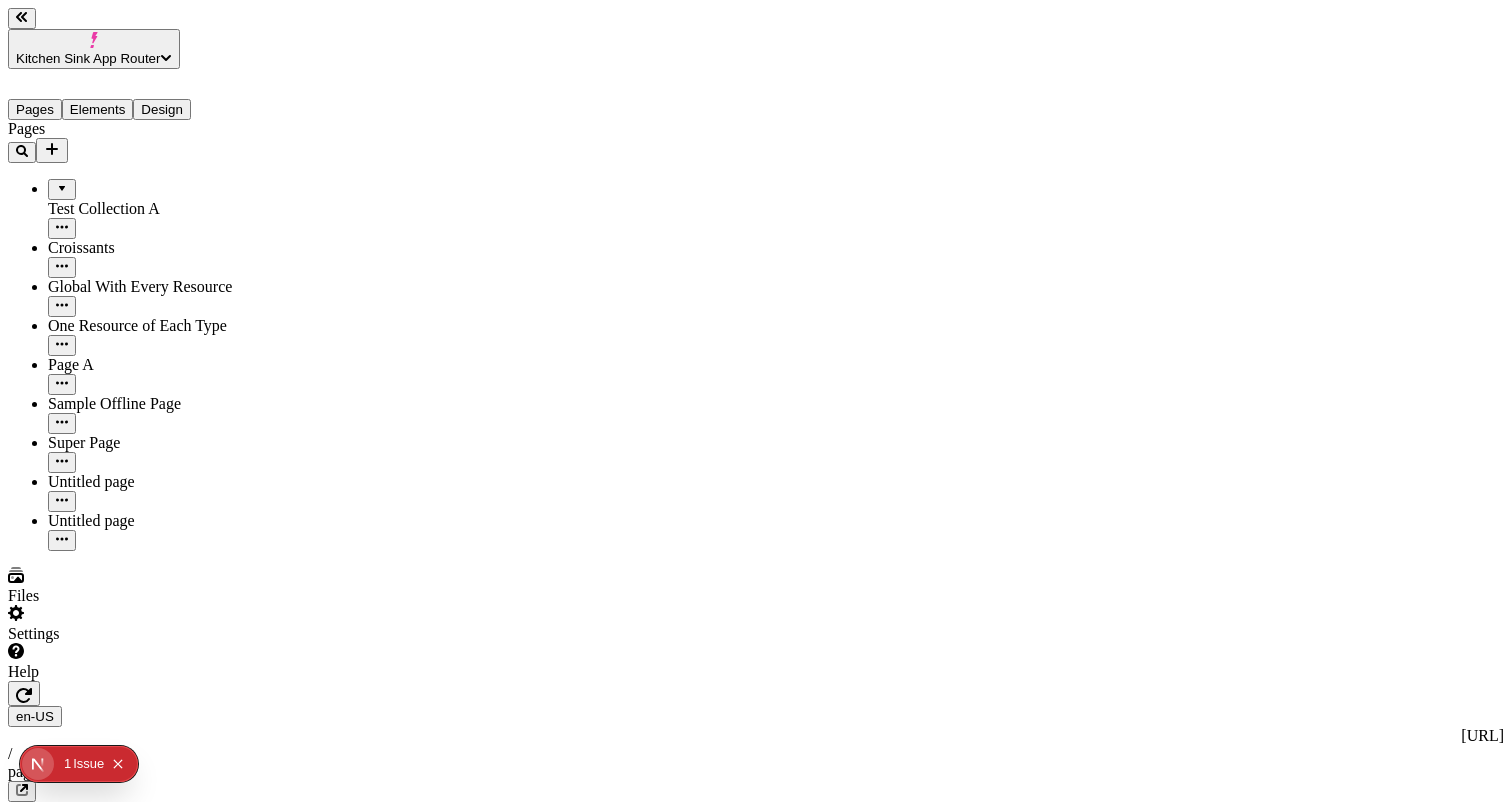 scroll, scrollTop: 0, scrollLeft: 1, axis: horizontal 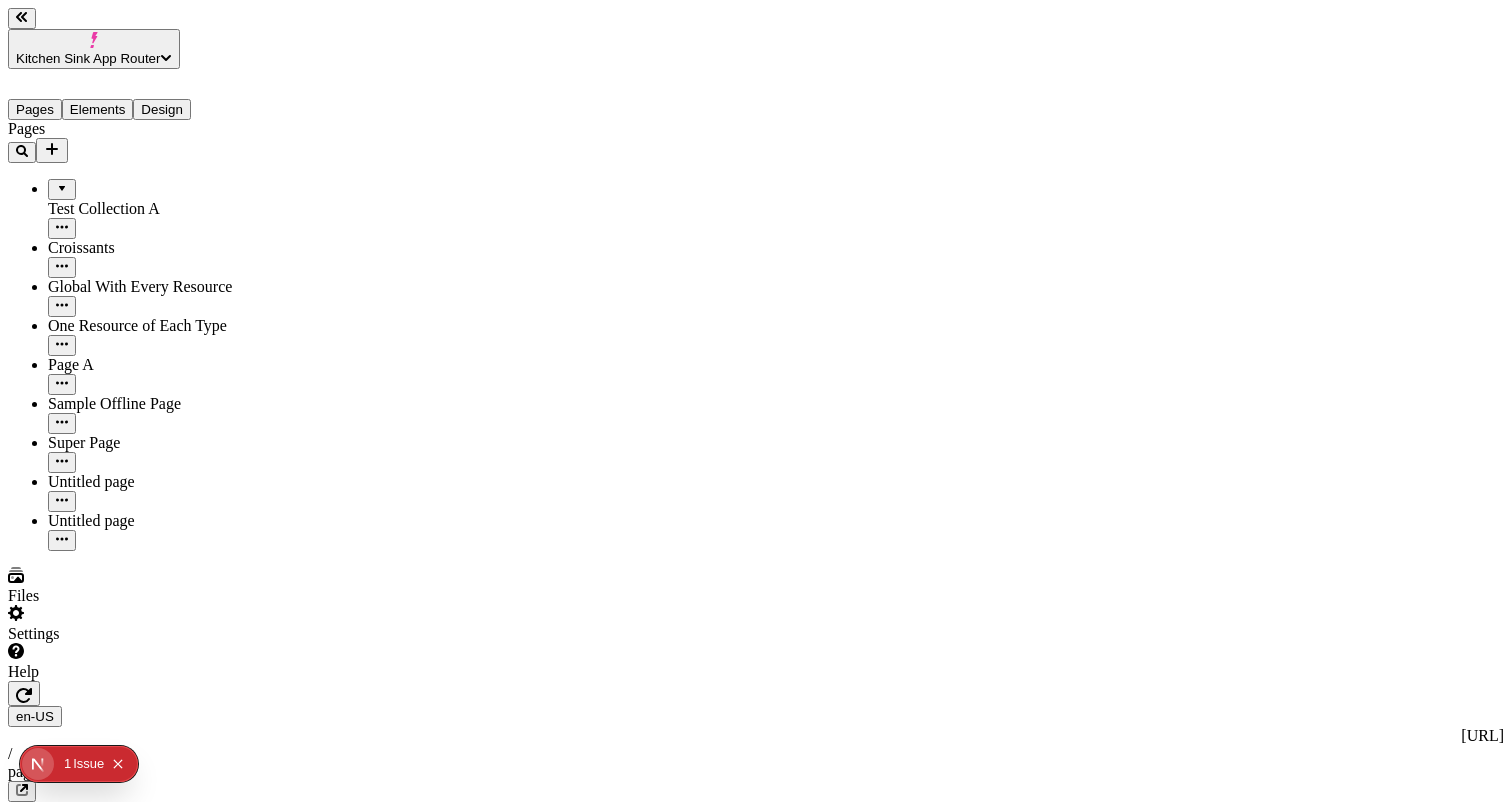 click 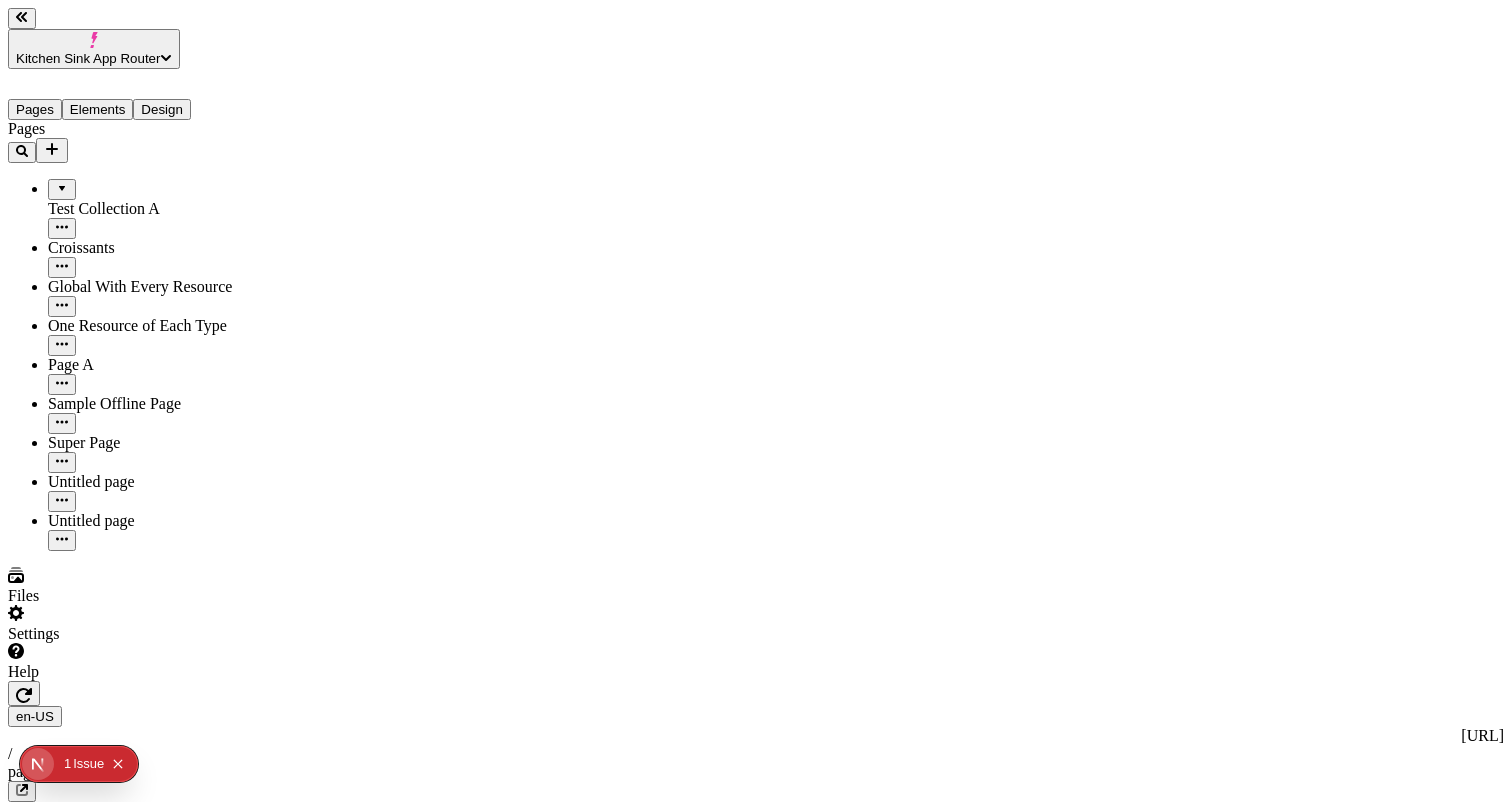 scroll, scrollTop: 0, scrollLeft: 3, axis: horizontal 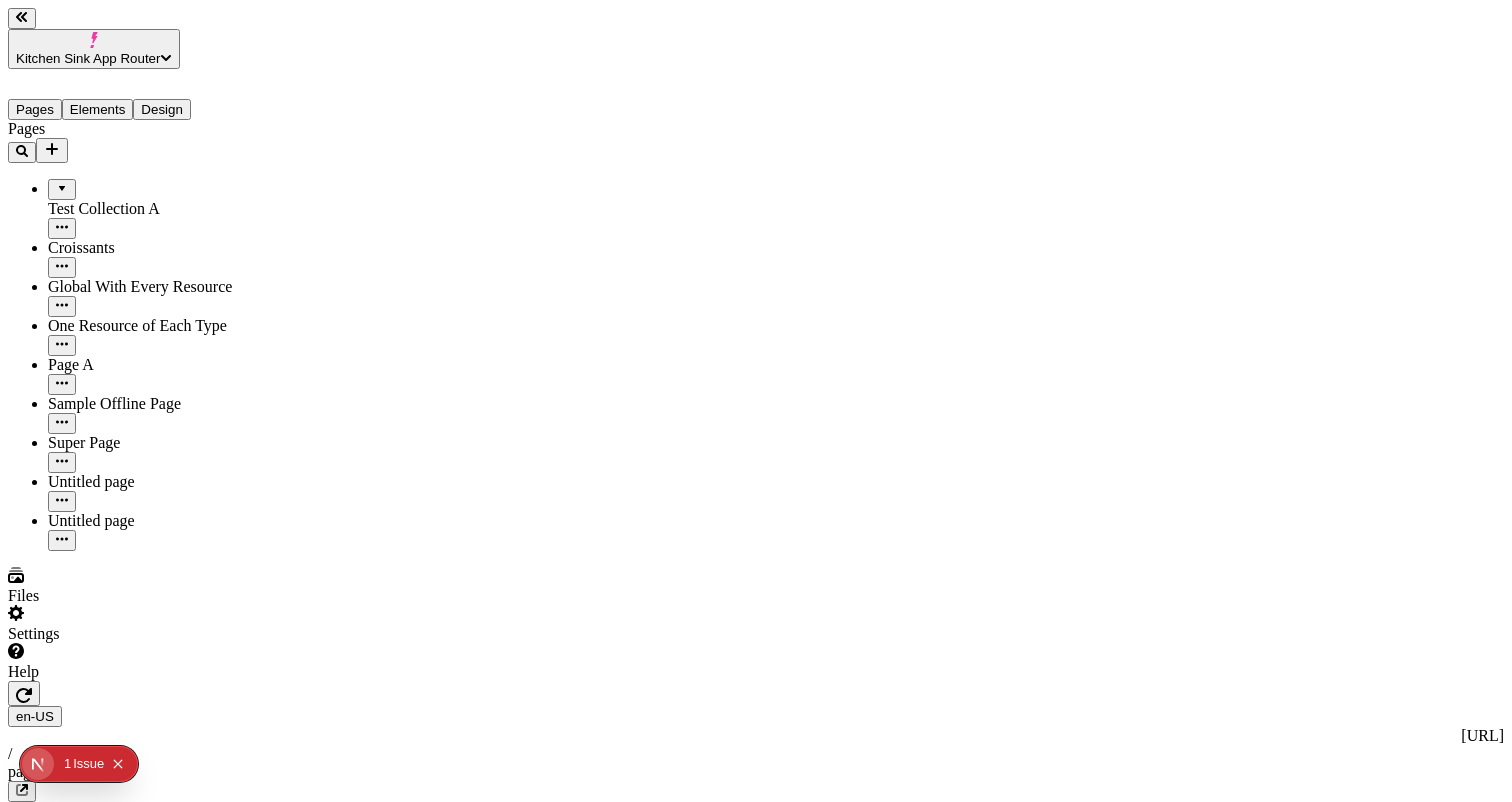 type on "Resource-Container" 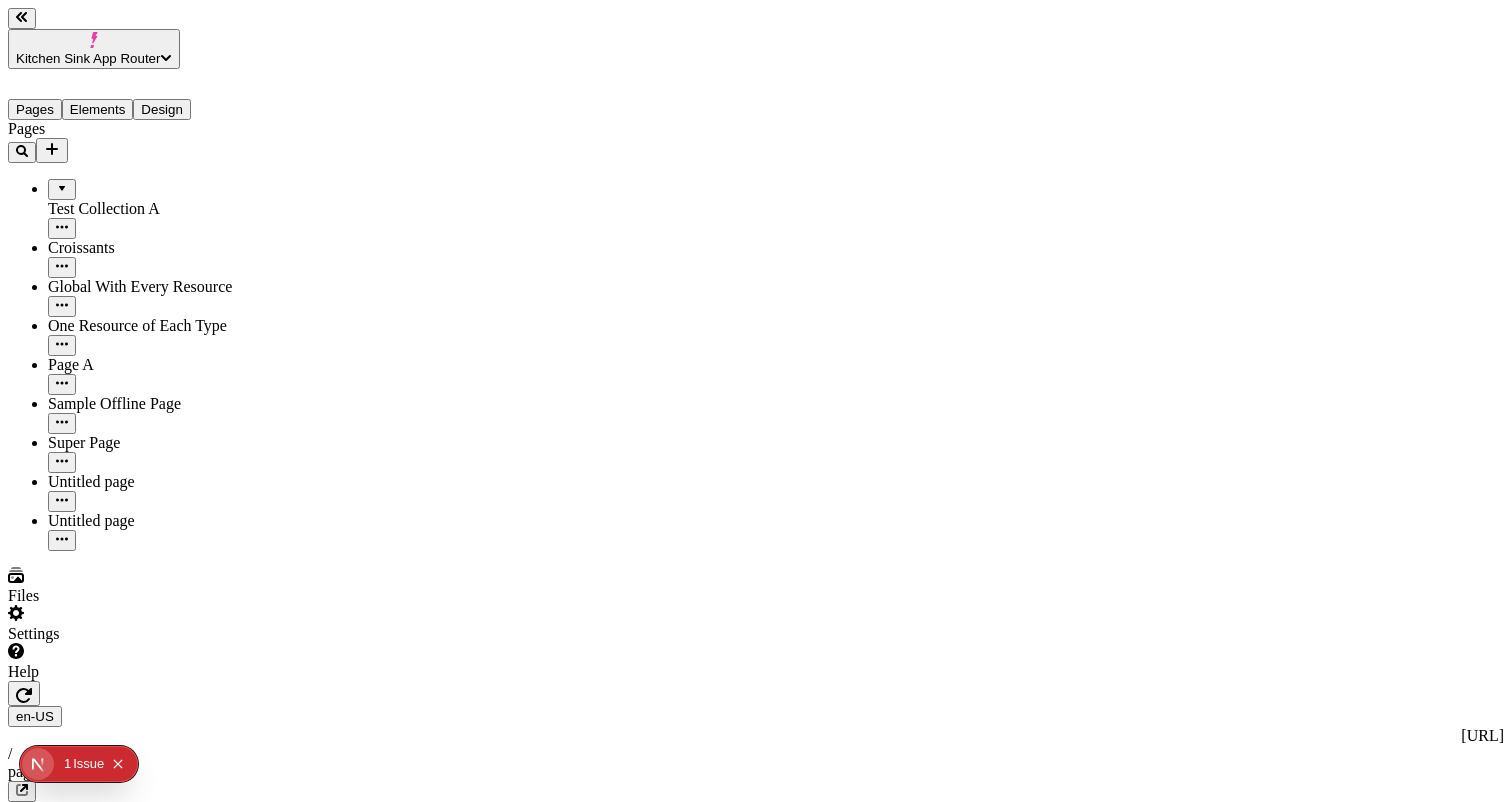 click on "J" at bounding box center [756, 926] 